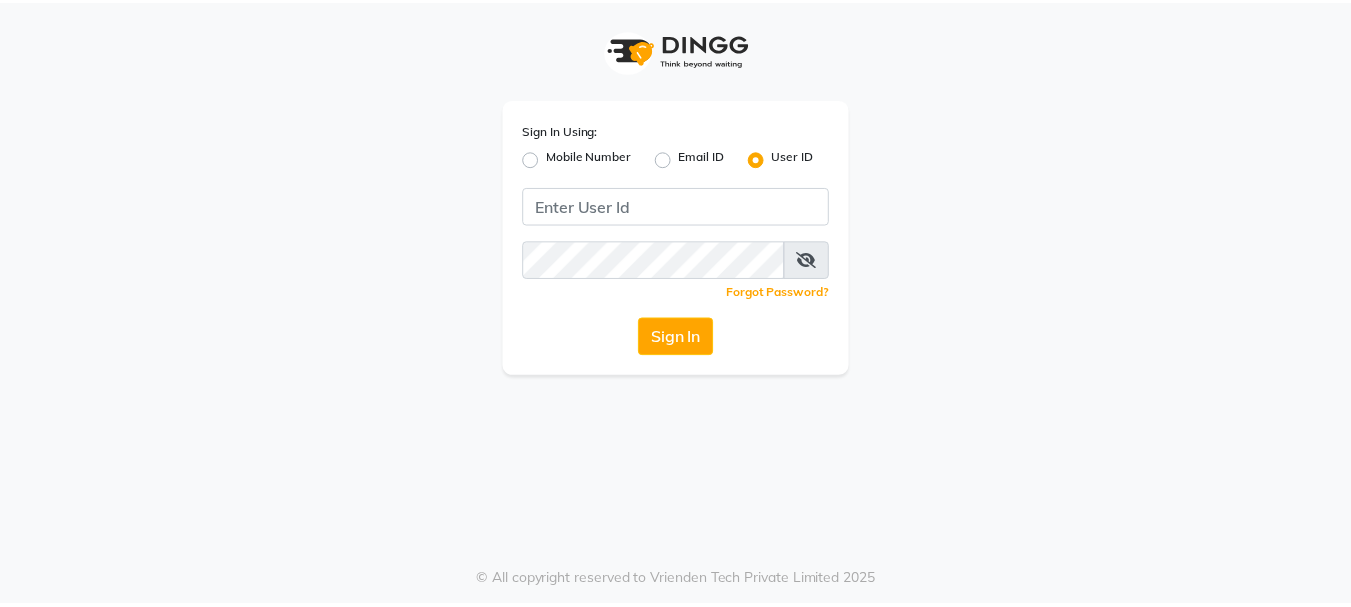 scroll, scrollTop: 0, scrollLeft: 0, axis: both 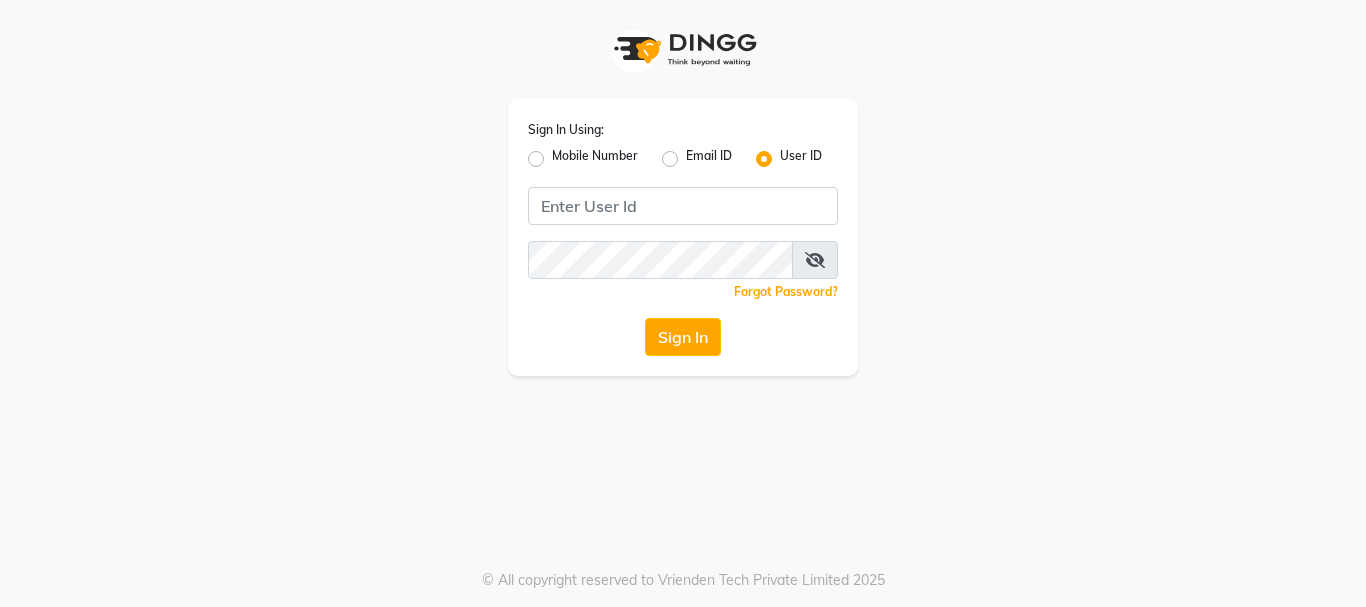 click on "Mobile Number" 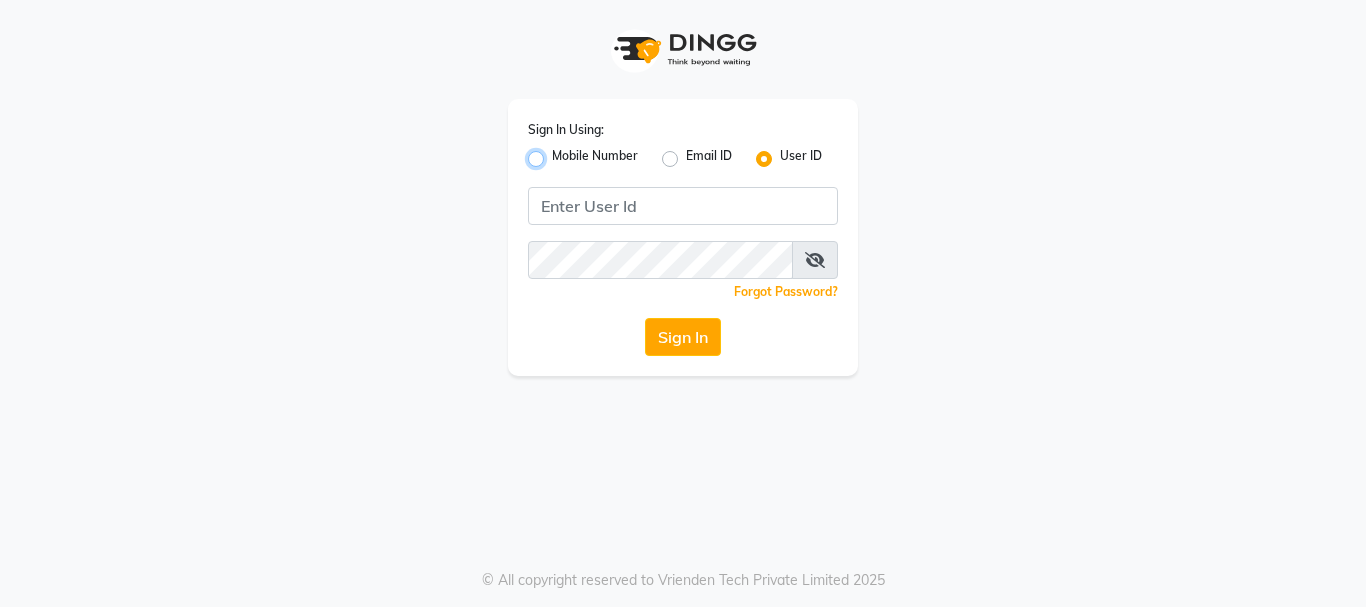 click on "Mobile Number" at bounding box center [558, 153] 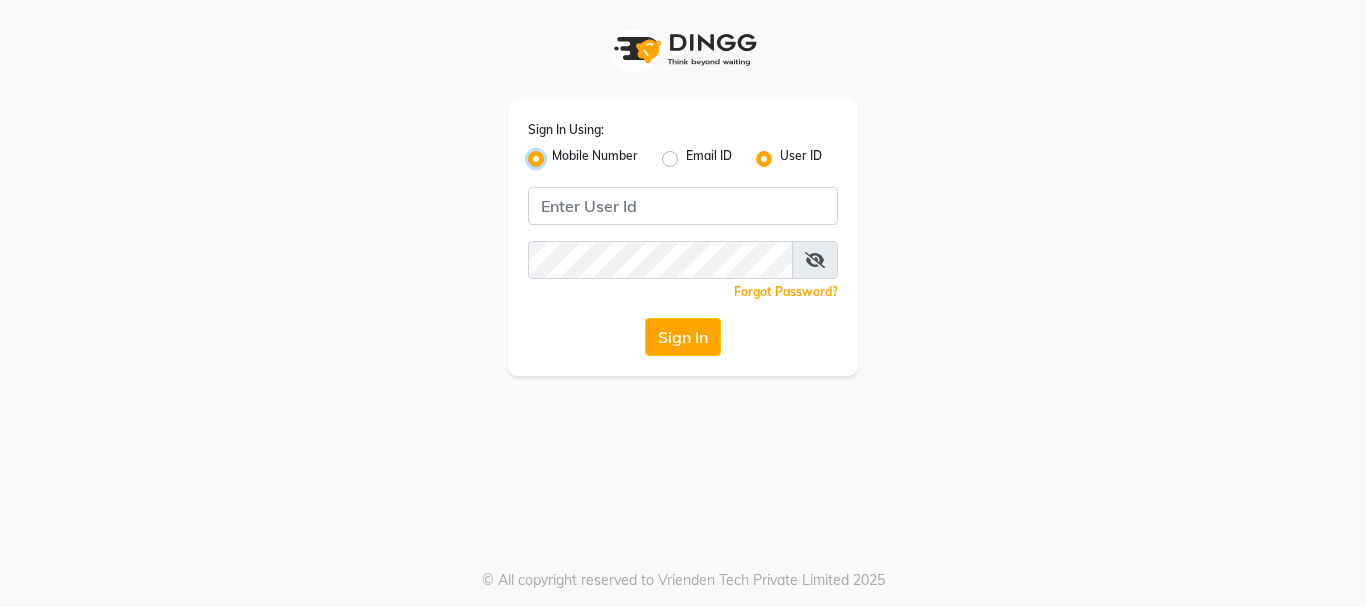 radio on "false" 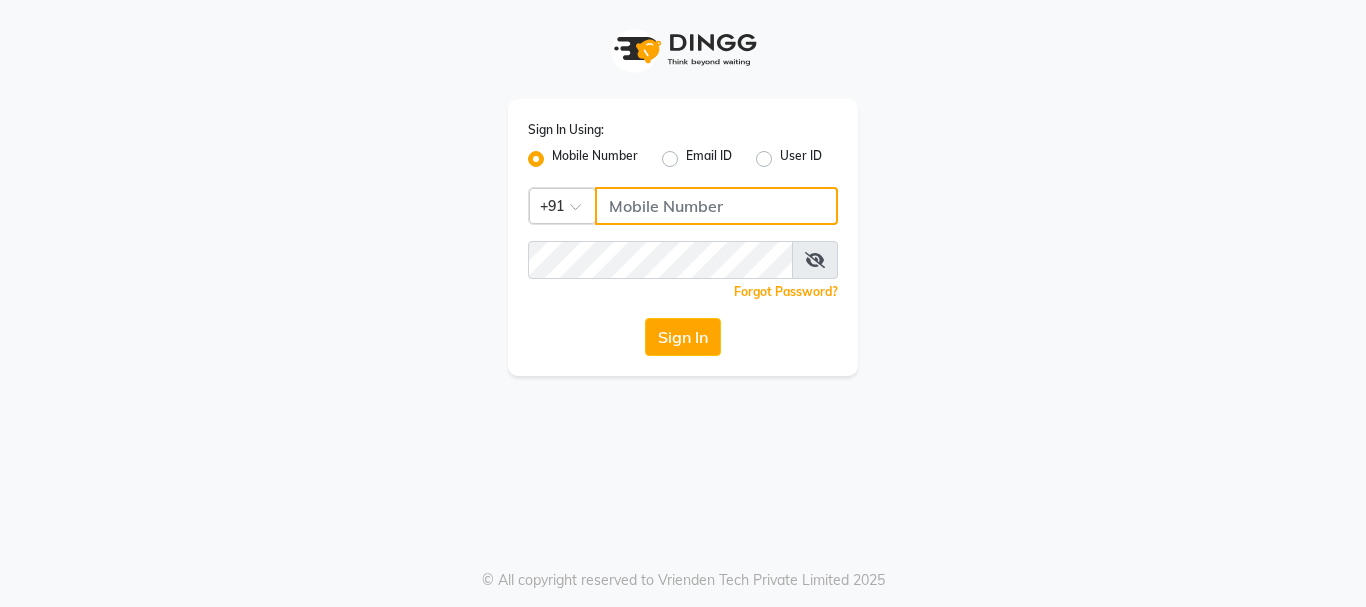 click 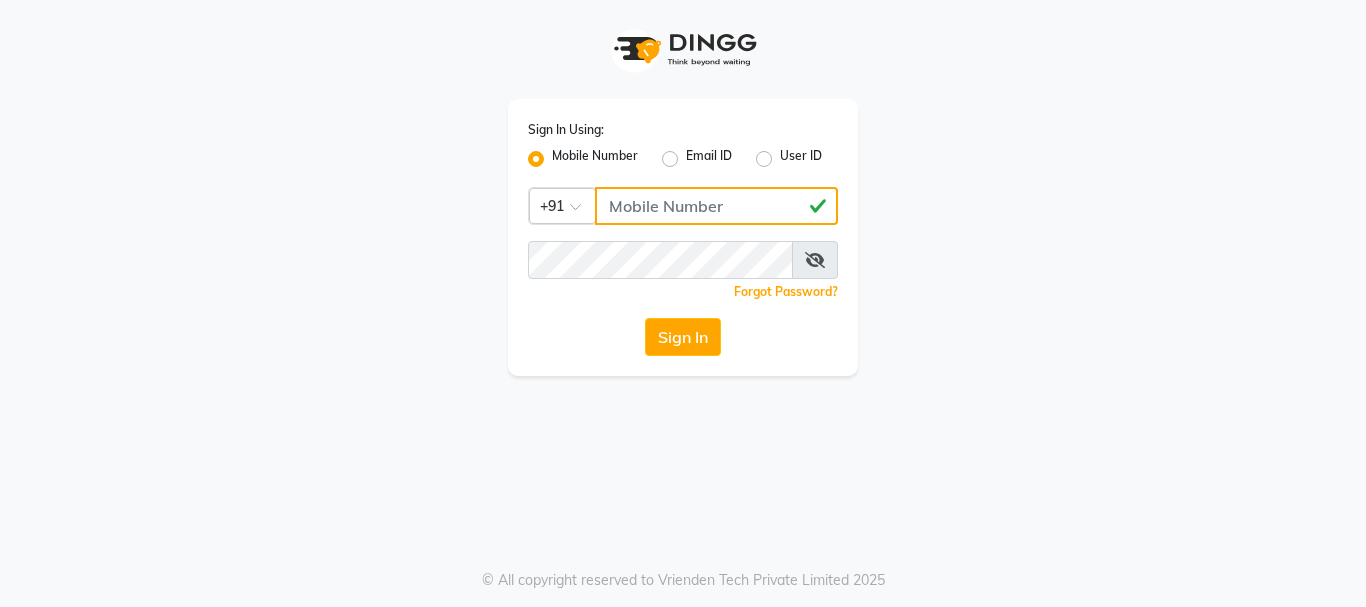 type on "7987010045" 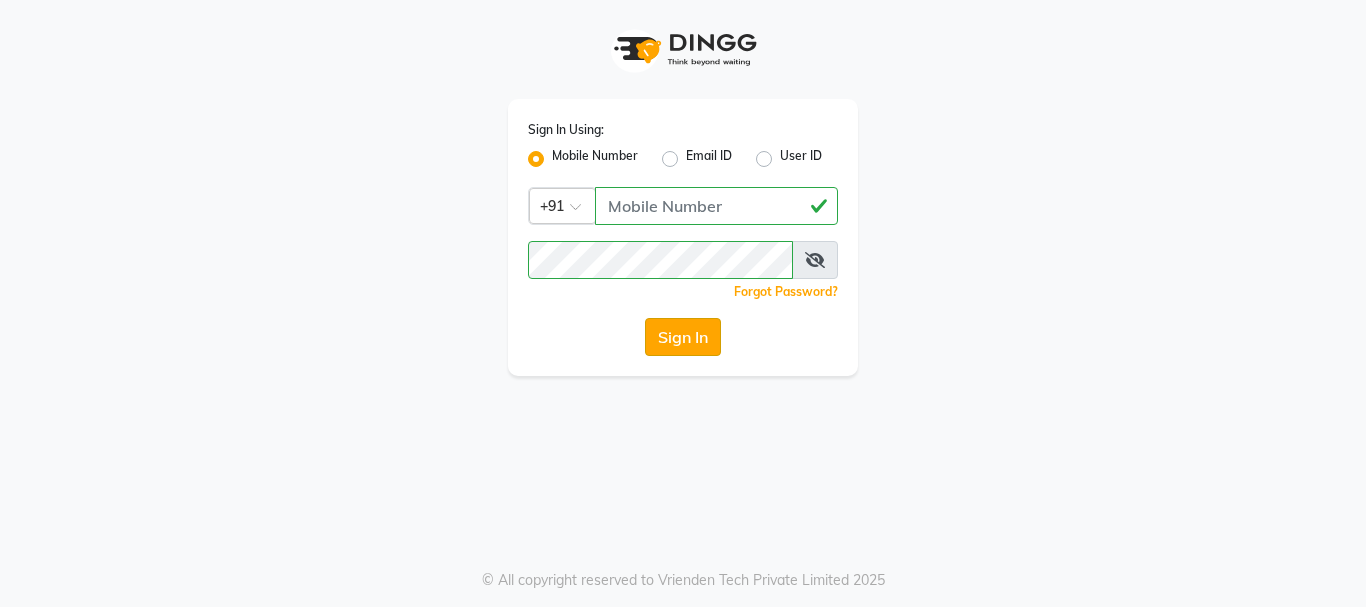 click on "Sign In" 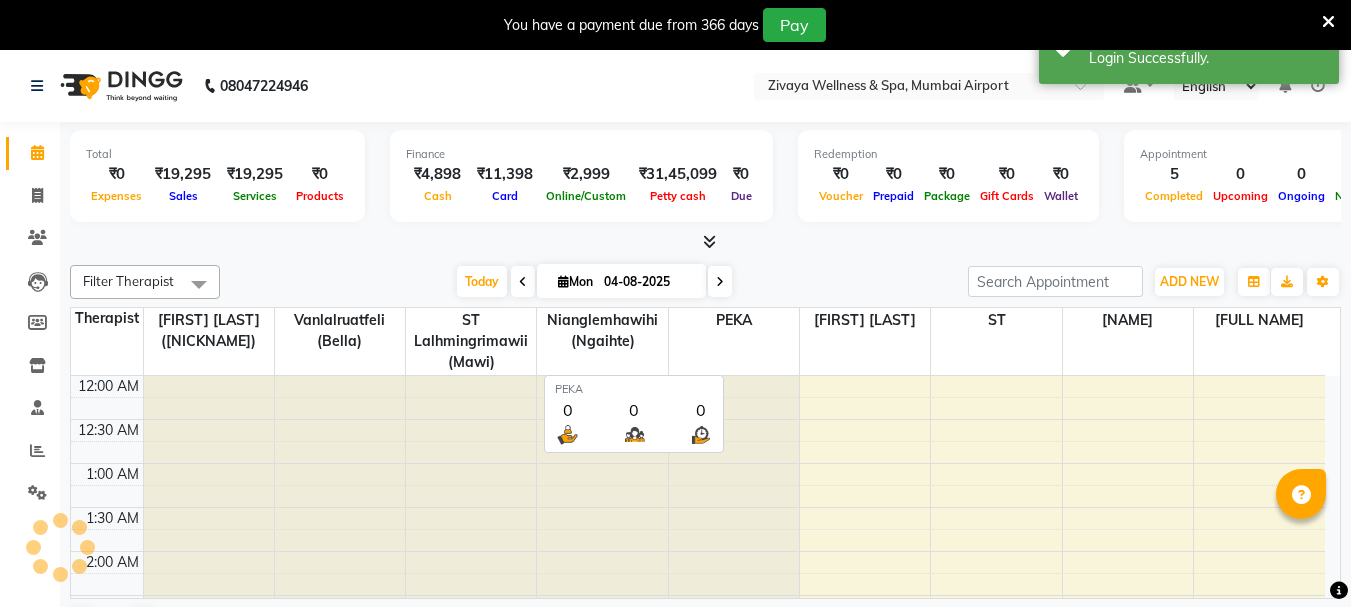 scroll, scrollTop: 529, scrollLeft: 0, axis: vertical 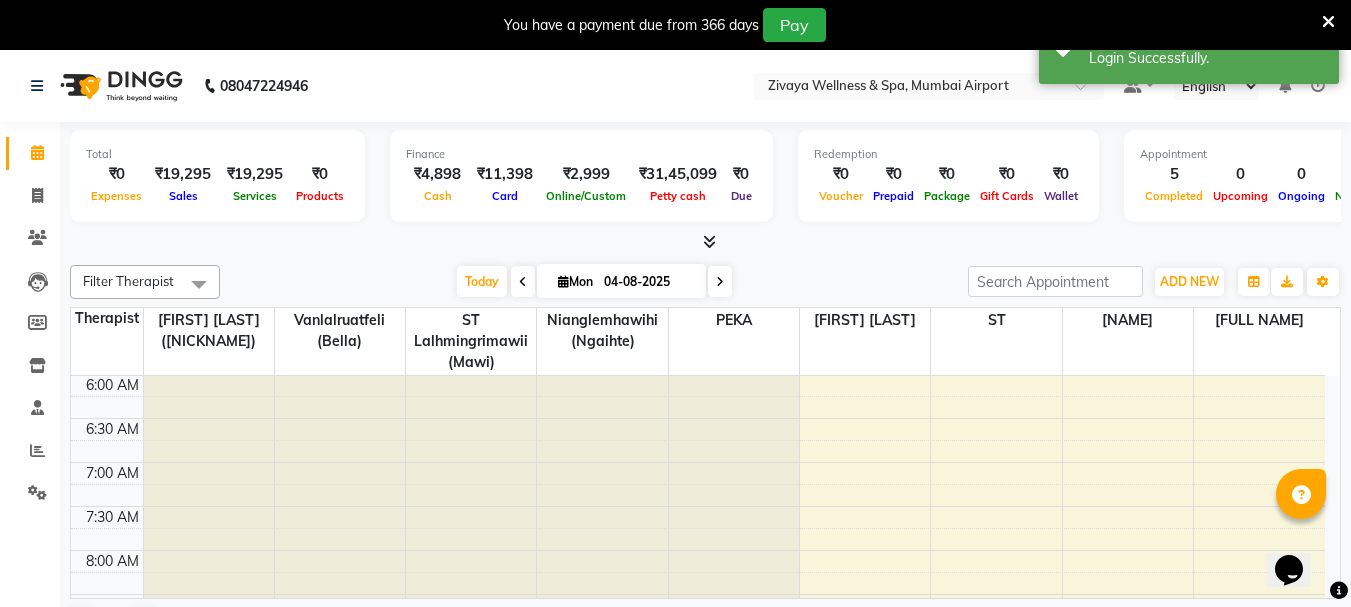 click on "Settings" 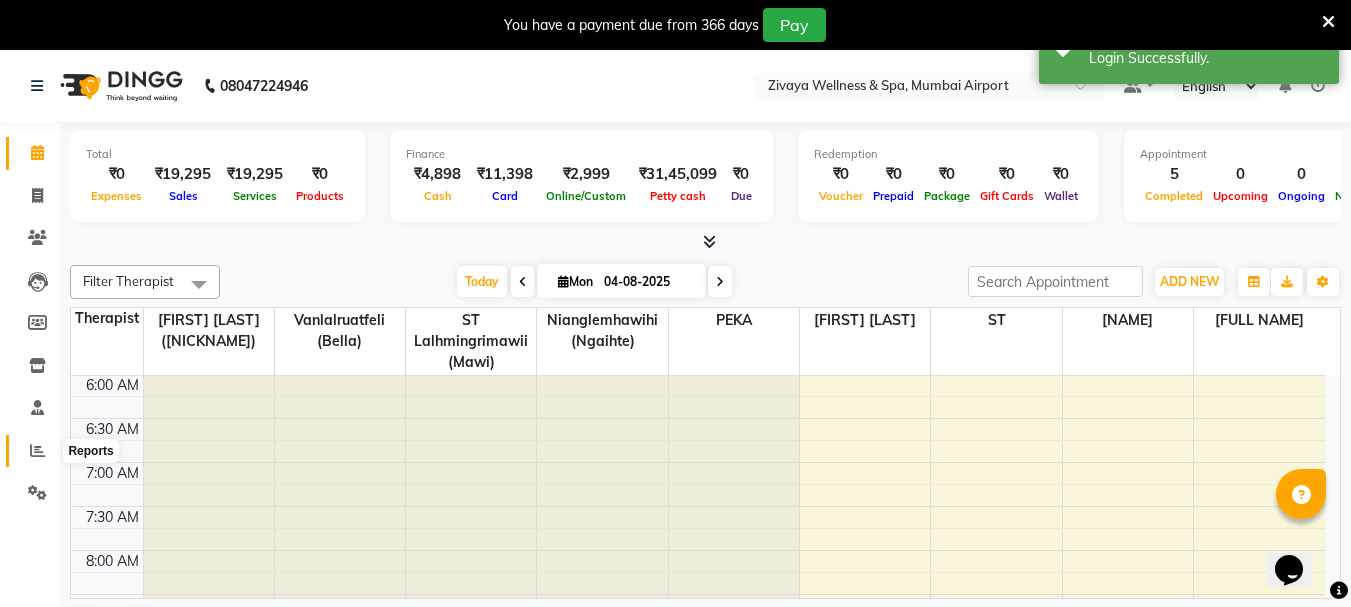 click 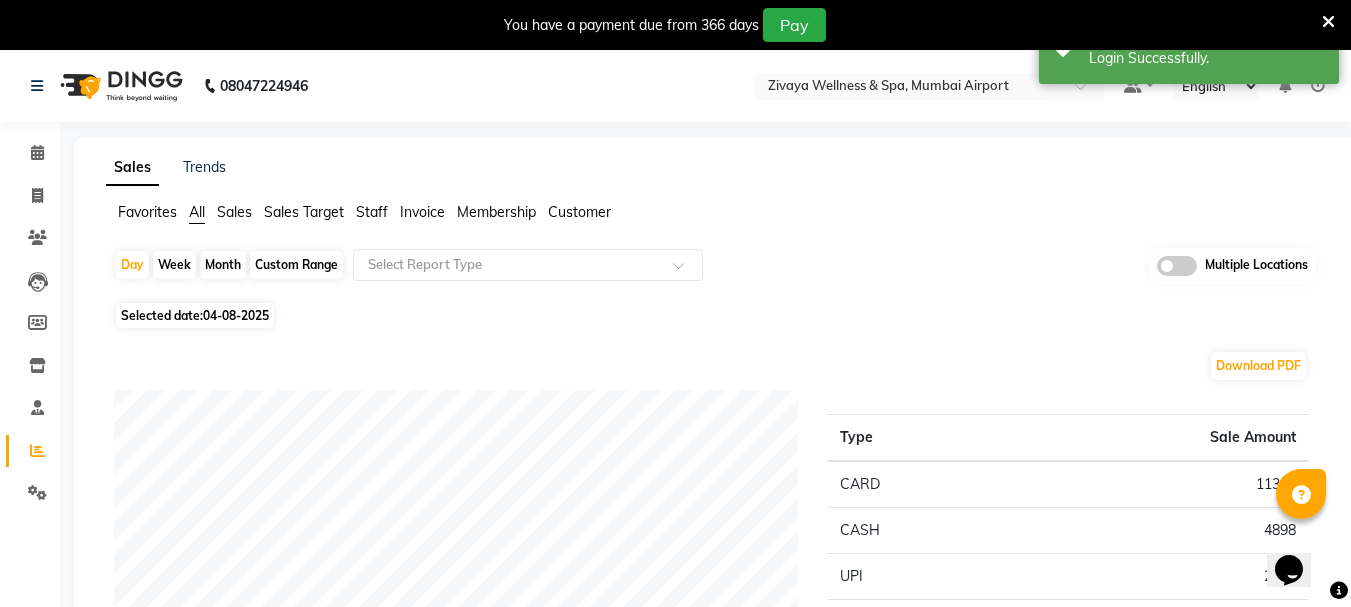 click on "Custom Range" 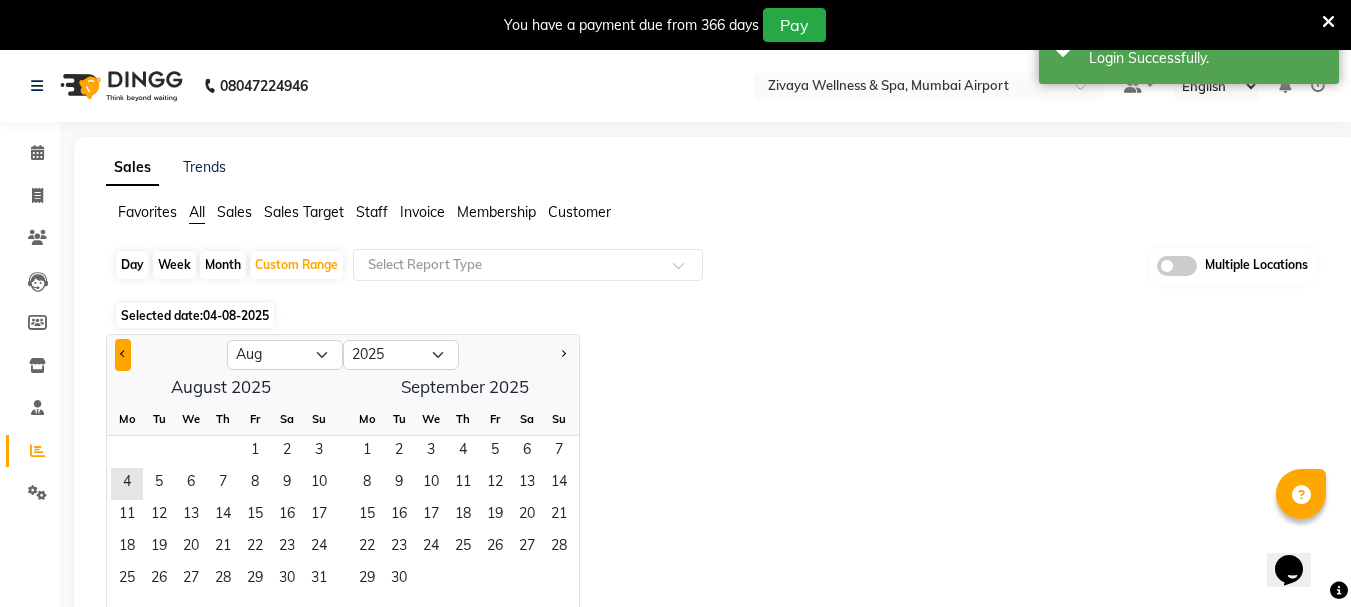 click 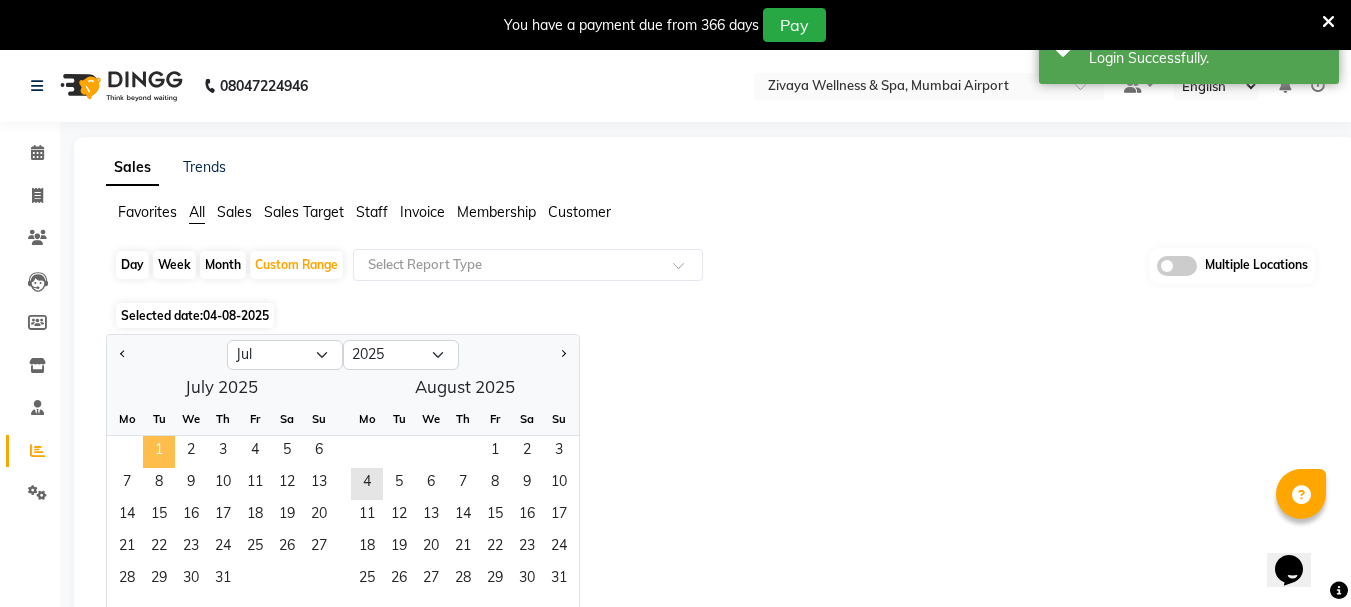 click on "1" 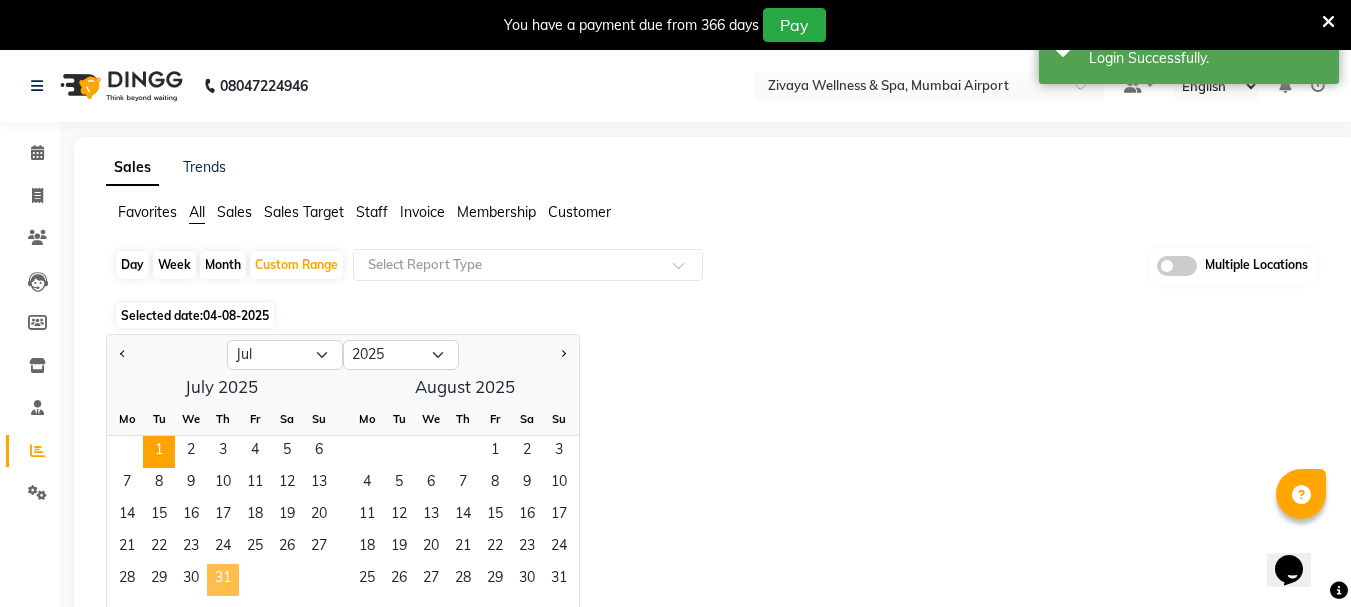 click on "31" 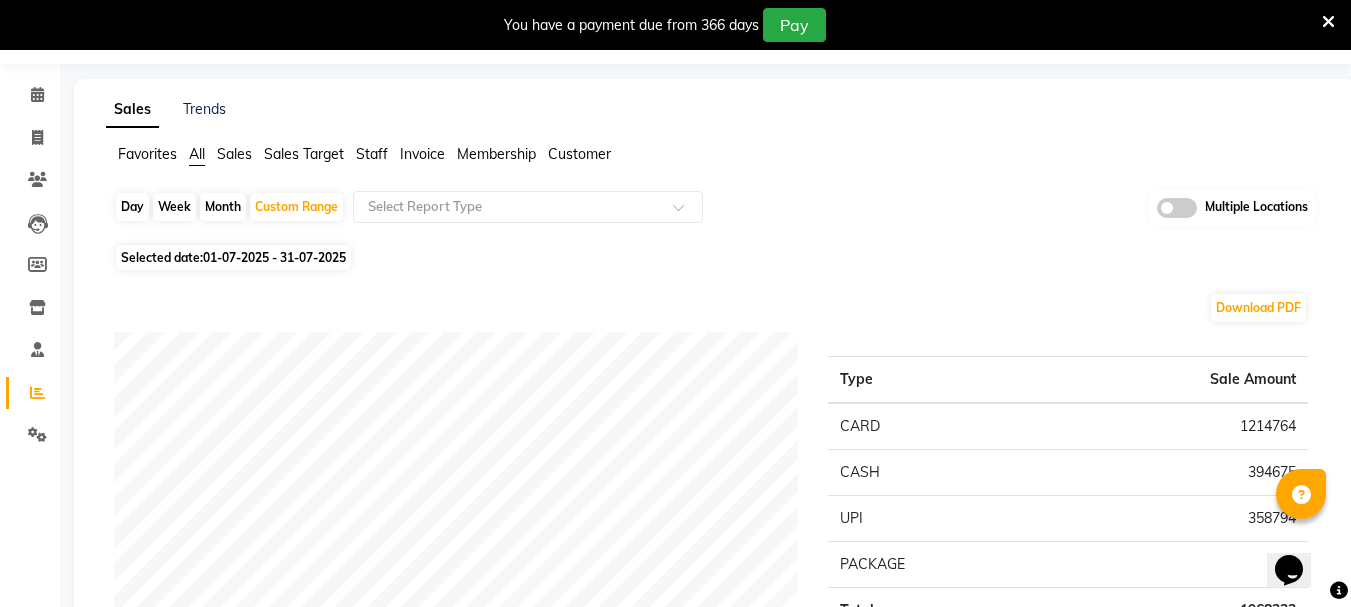 scroll, scrollTop: 0, scrollLeft: 0, axis: both 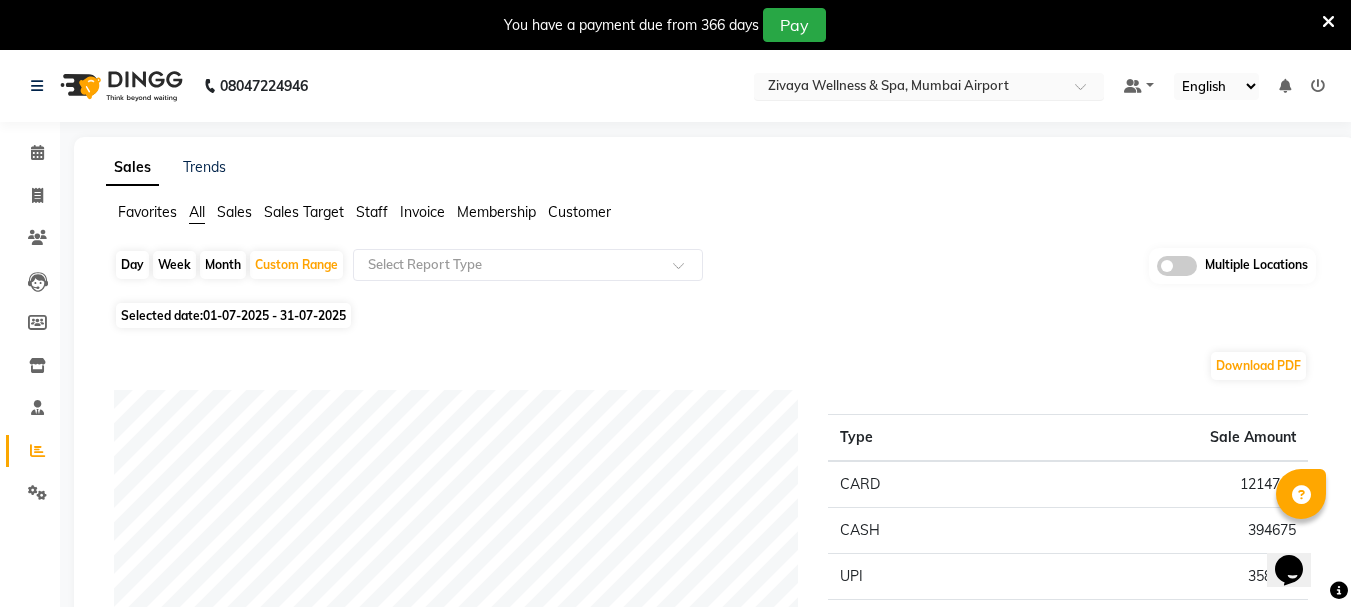 click on "Select Location ×  Zivaya Wellness & Spa, Mumbai Airport" at bounding box center [929, 86] 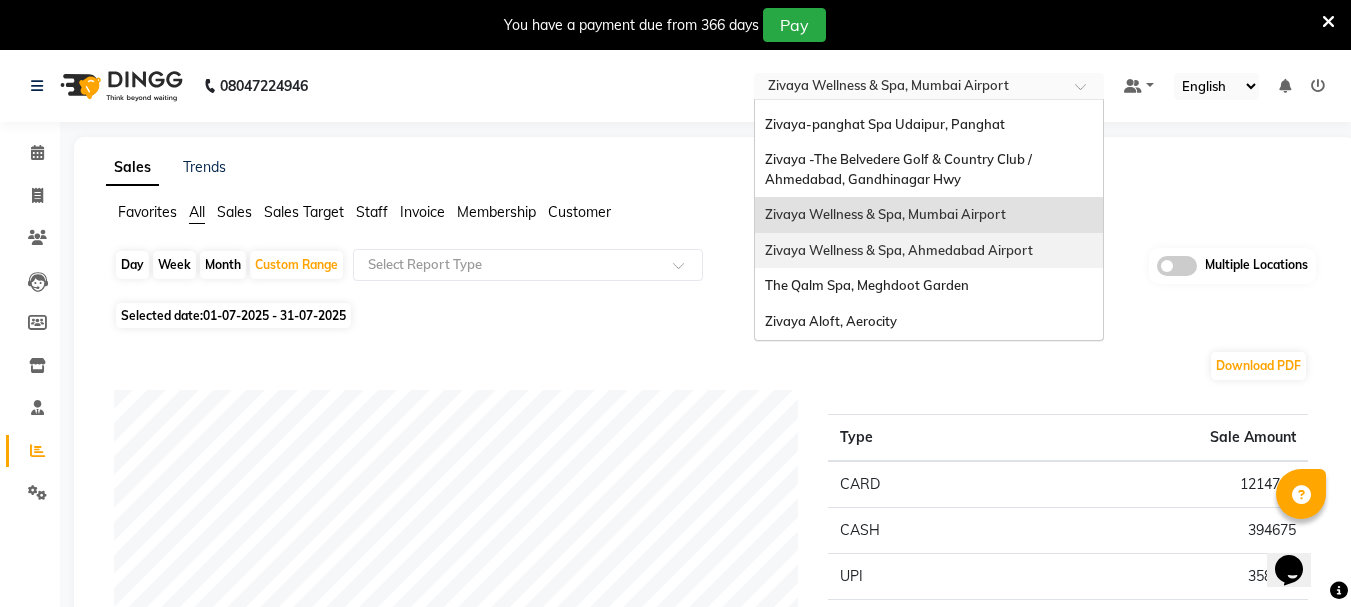 scroll, scrollTop: 205, scrollLeft: 0, axis: vertical 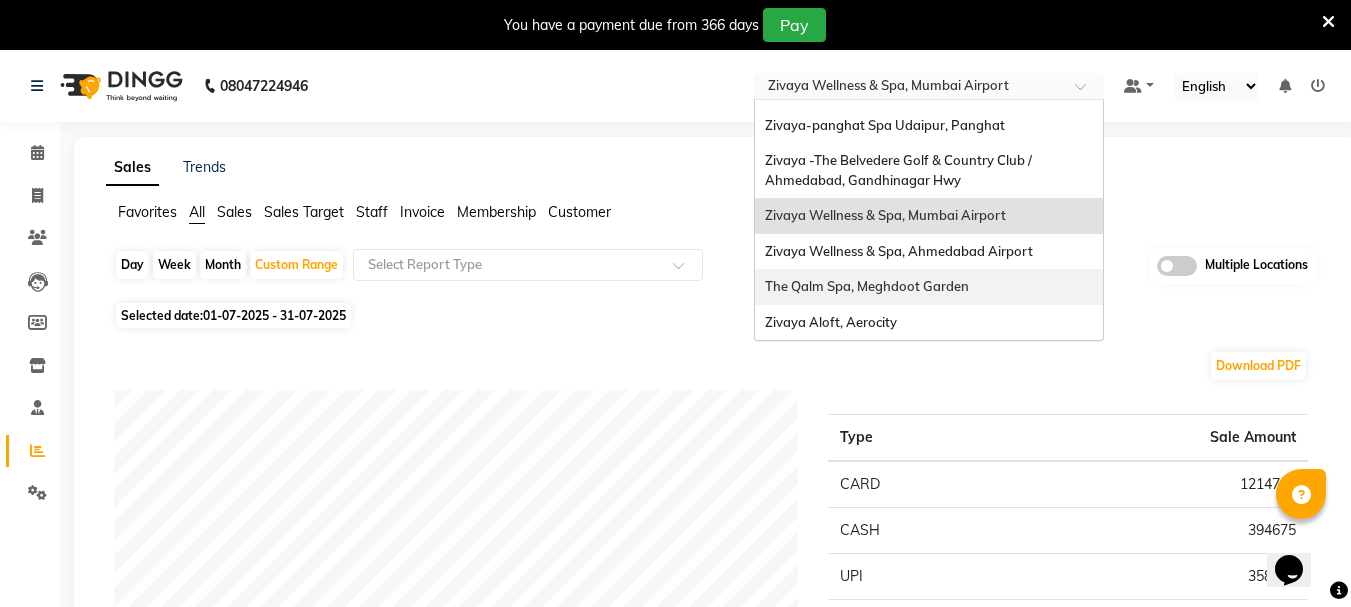 click on "The Qalm Spa, Meghdoot Garden" at bounding box center [867, 286] 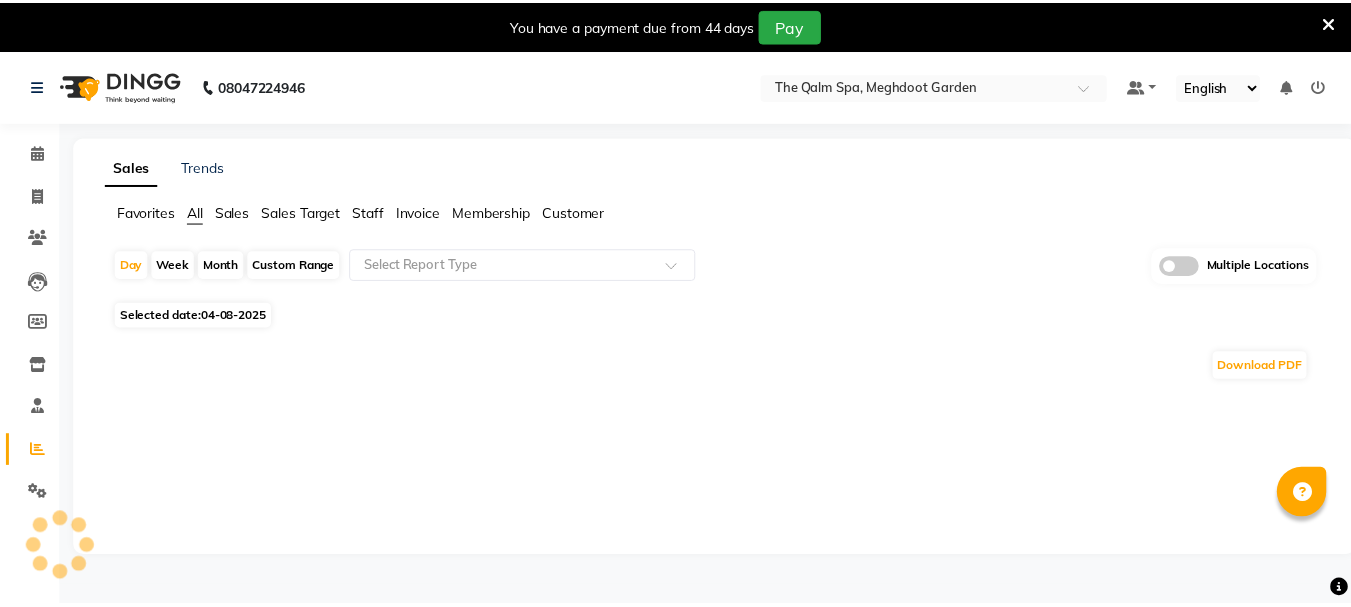 scroll, scrollTop: 0, scrollLeft: 0, axis: both 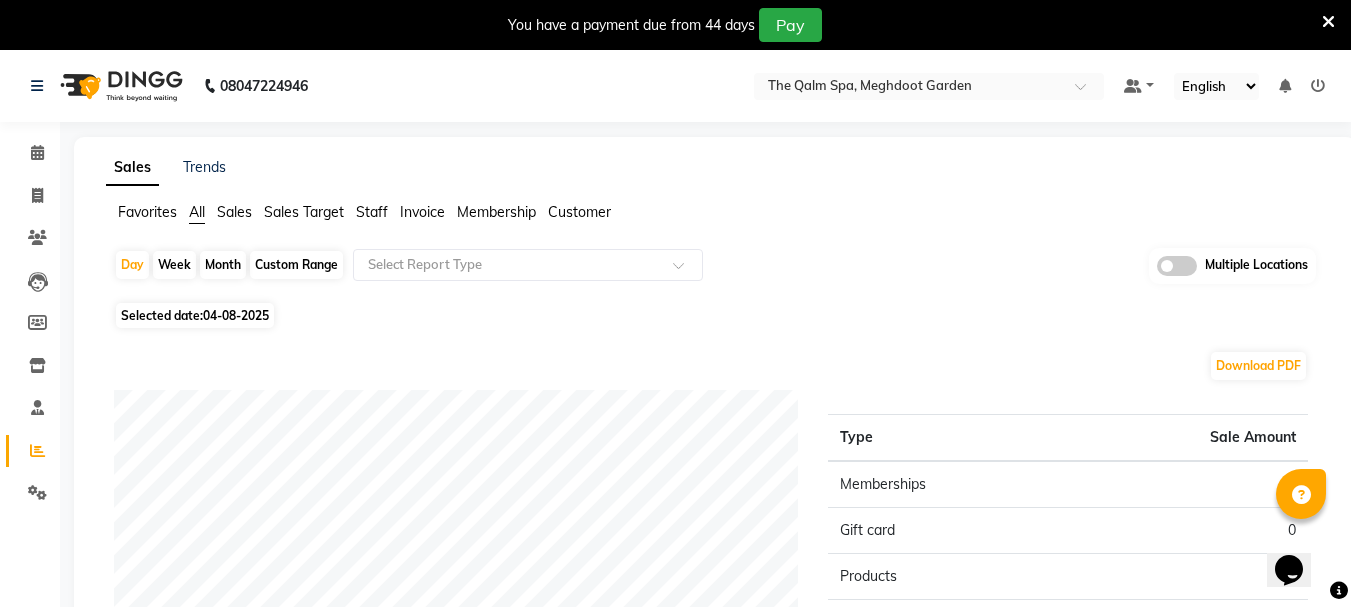 click on "04-08-2025" 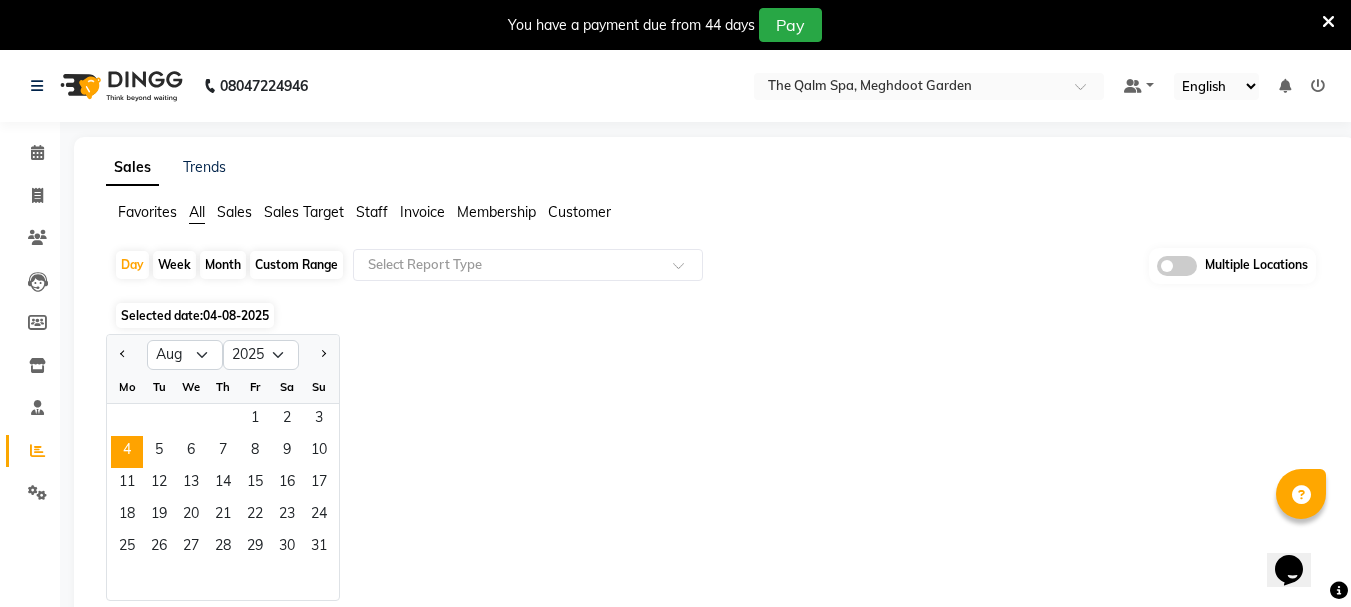 click on "Favorites All Sales Sales Target Staff Invoice Membership Customer  Day   Week   Month   Custom Range  Select Report Type Multiple Locations Selected date:  [DATE] Jan Feb Mar Apr May Jun Jul Aug Sep Oct Nov Dec 2015 2016 2017 2018 2019 2020 2021 2022 2023 2024 2025 2026 2027 2028 2029 2030 2031 2032 2033 2034 2035 Mo Tu We Th Fr Sa Su  1   2   3   4   5   6   7   8   9   10   11   12   13   14   15   16   17   18   19   20   21   22   23   24   25   26   27   28   29   30   31  Download PDF Sales summary Type Sale Amount Memberships 0 Gift card 0 Products 0 Packages 0 Tips 0 Services 0 Prepaid 0 Vouchers 0 Fee 0 Total 0 ★ Mark as Favorite  Choose how you'd like to save "" report to favorites  Save to Personal Favorites:   Only you can see this report in your favorites tab.  Share with Organization:   Everyone in your organization can see this report in their favorites tab.  Save to Favorites" 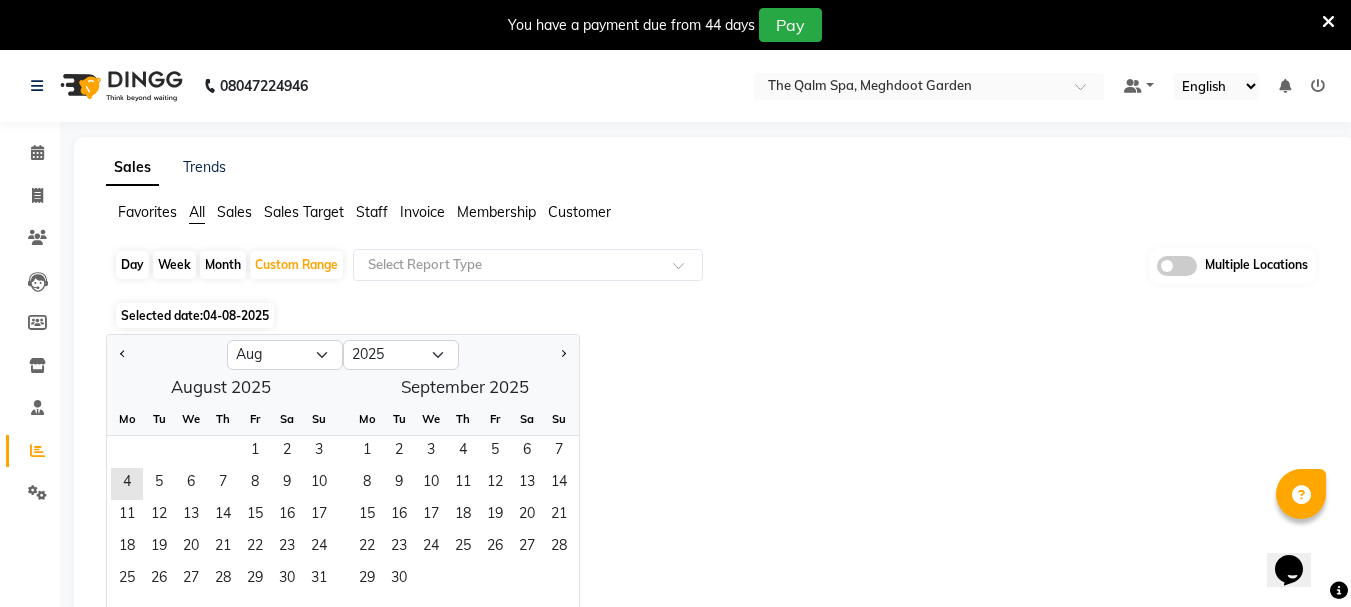 click 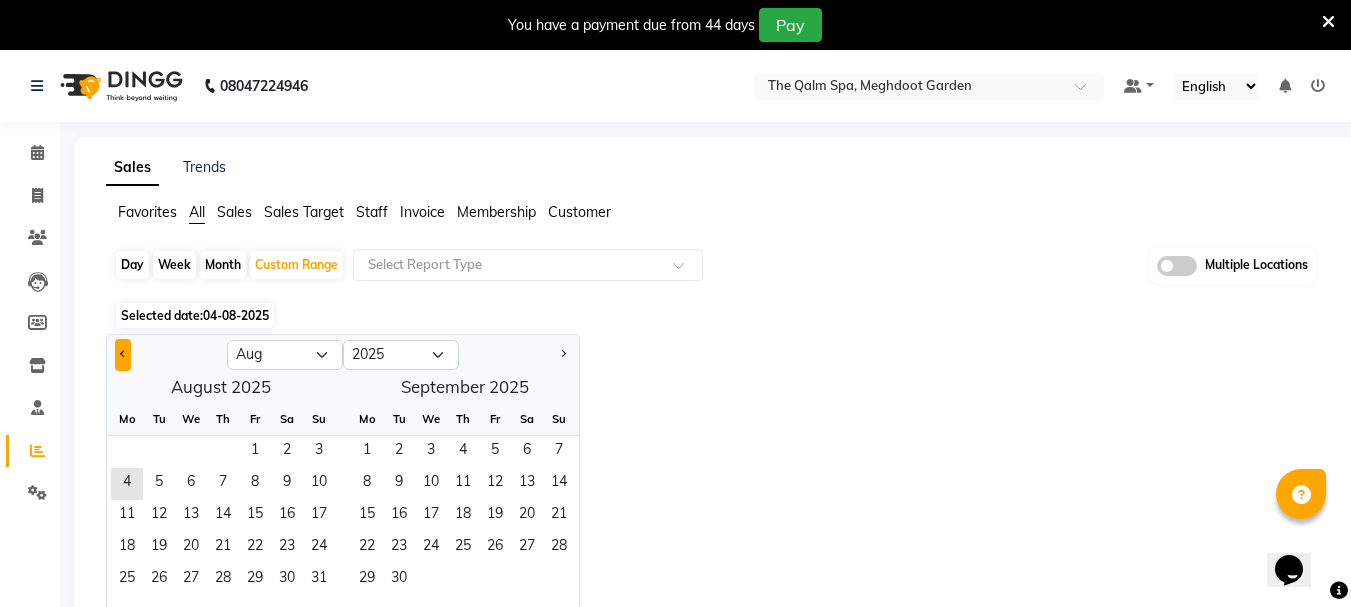 click 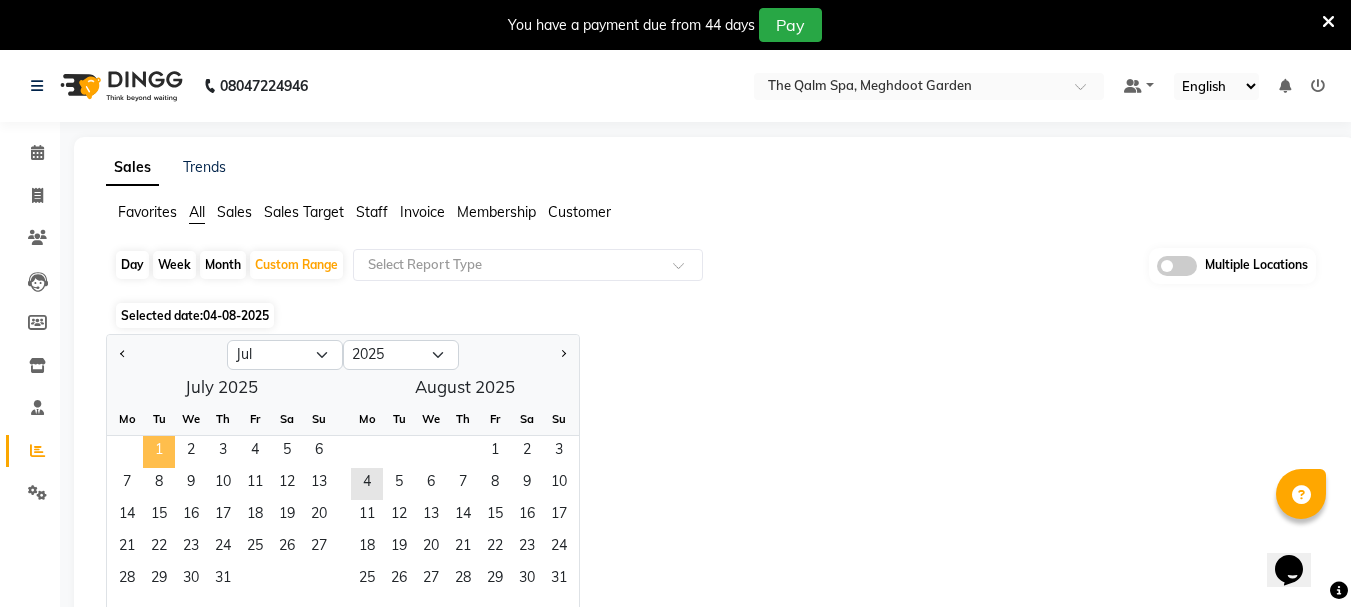 click on "1" 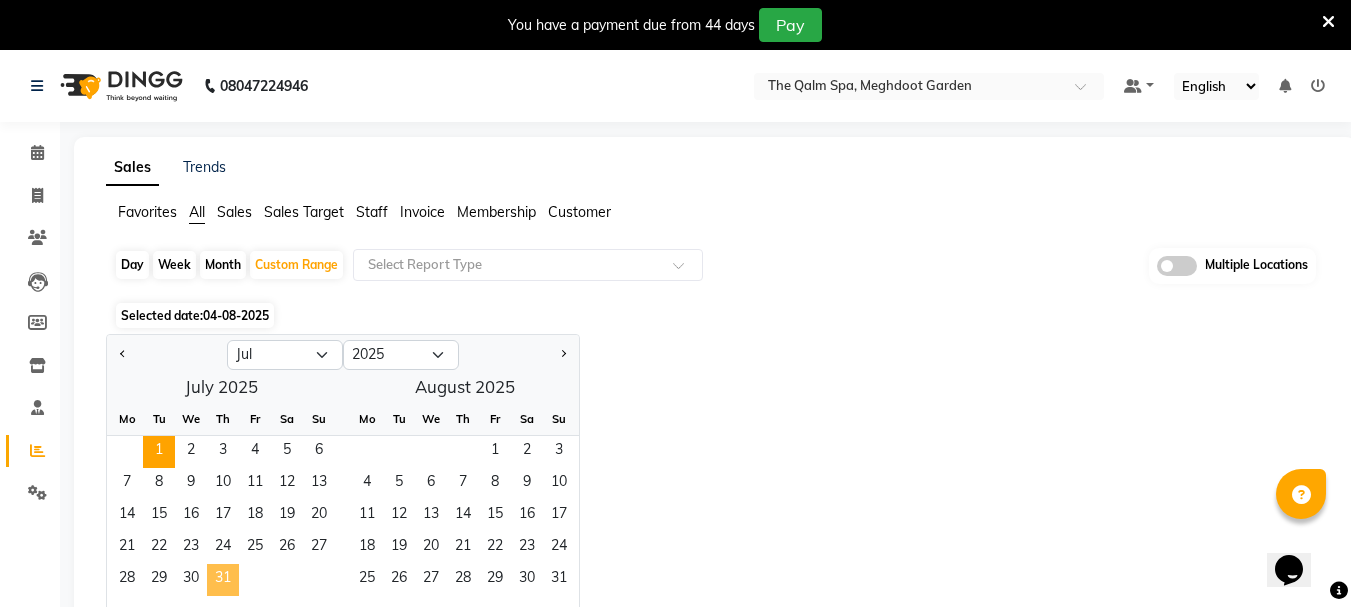 click on "31" 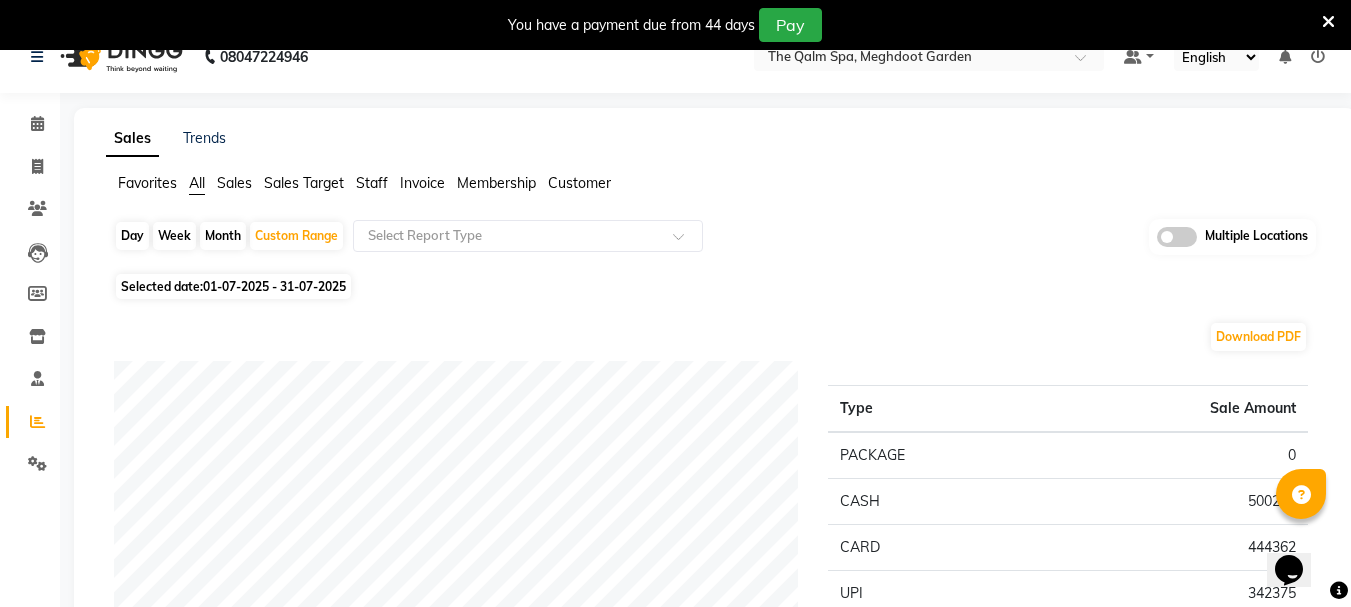 scroll, scrollTop: 0, scrollLeft: 0, axis: both 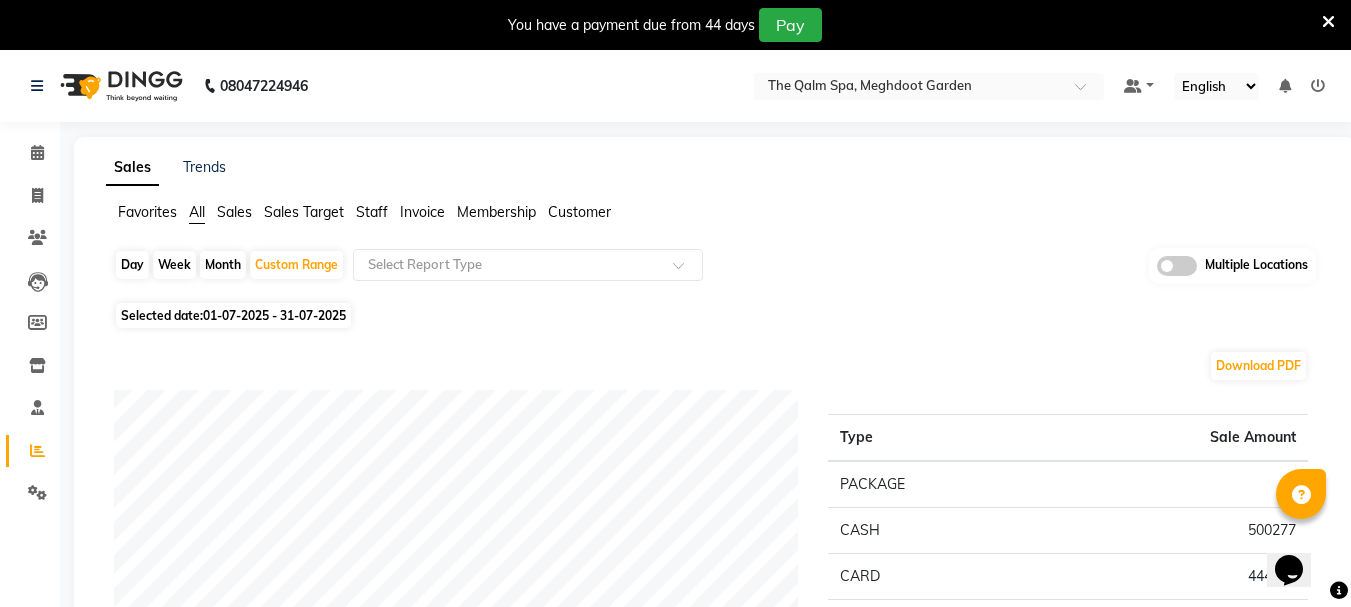 click on "Selected date:  01-07-2025 - 31-07-2025" 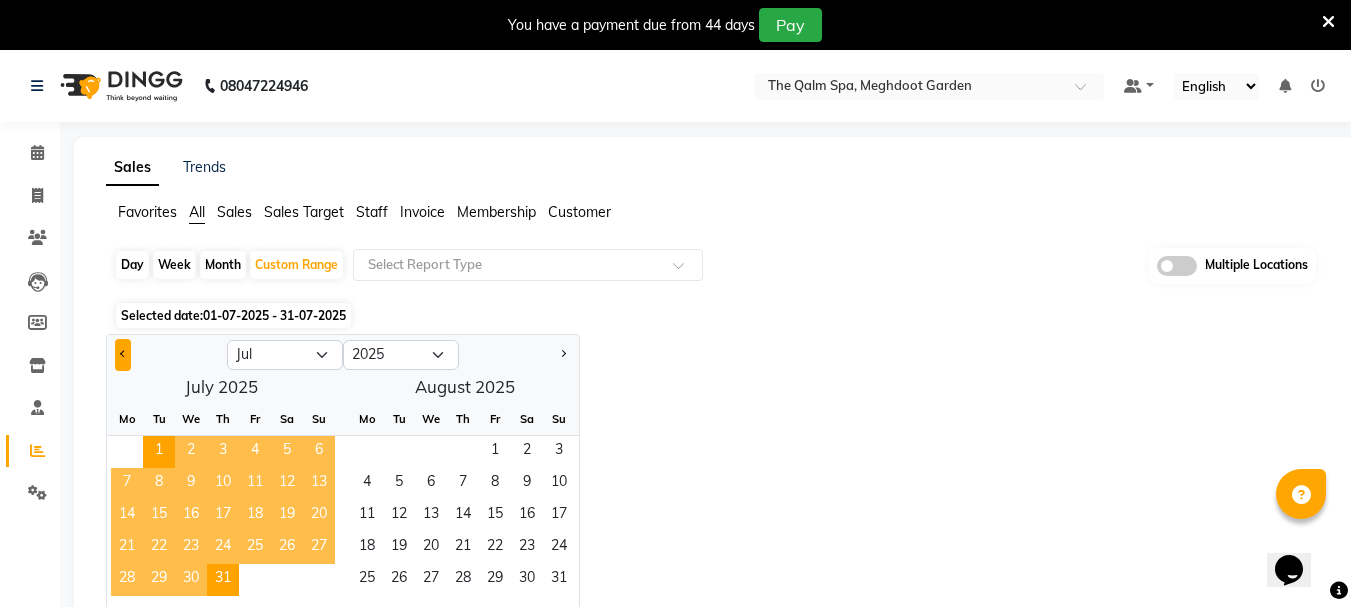 click 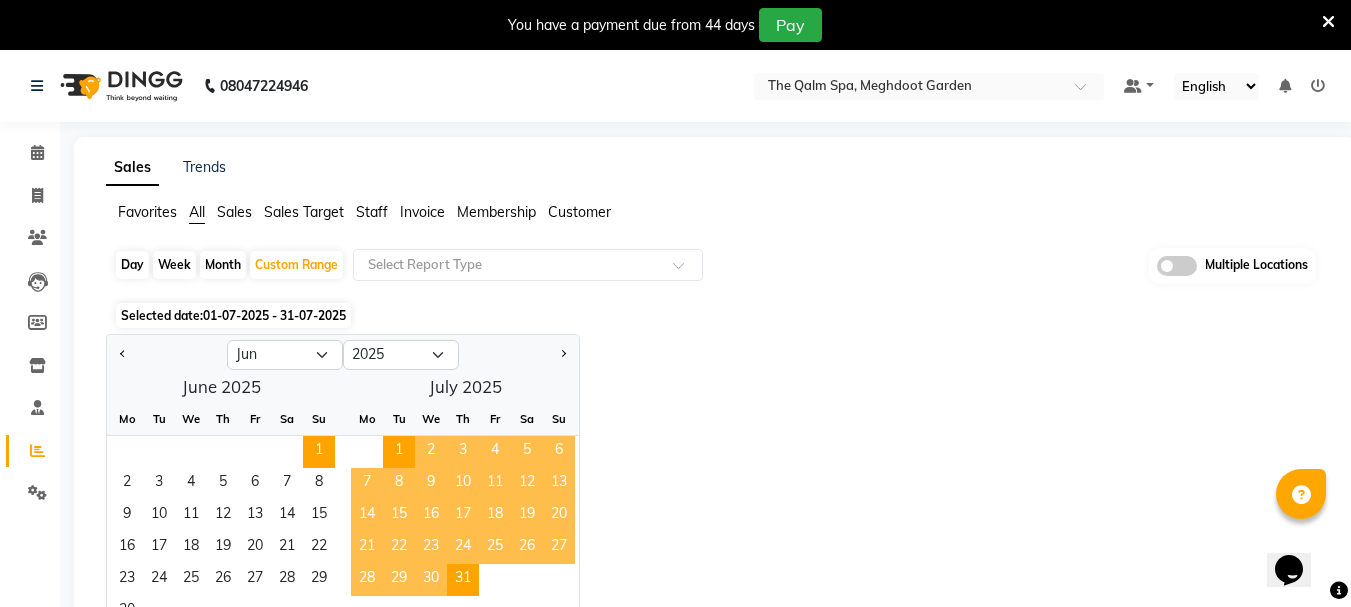 drag, startPoint x: 335, startPoint y: 451, endPoint x: 325, endPoint y: 448, distance: 10.440307 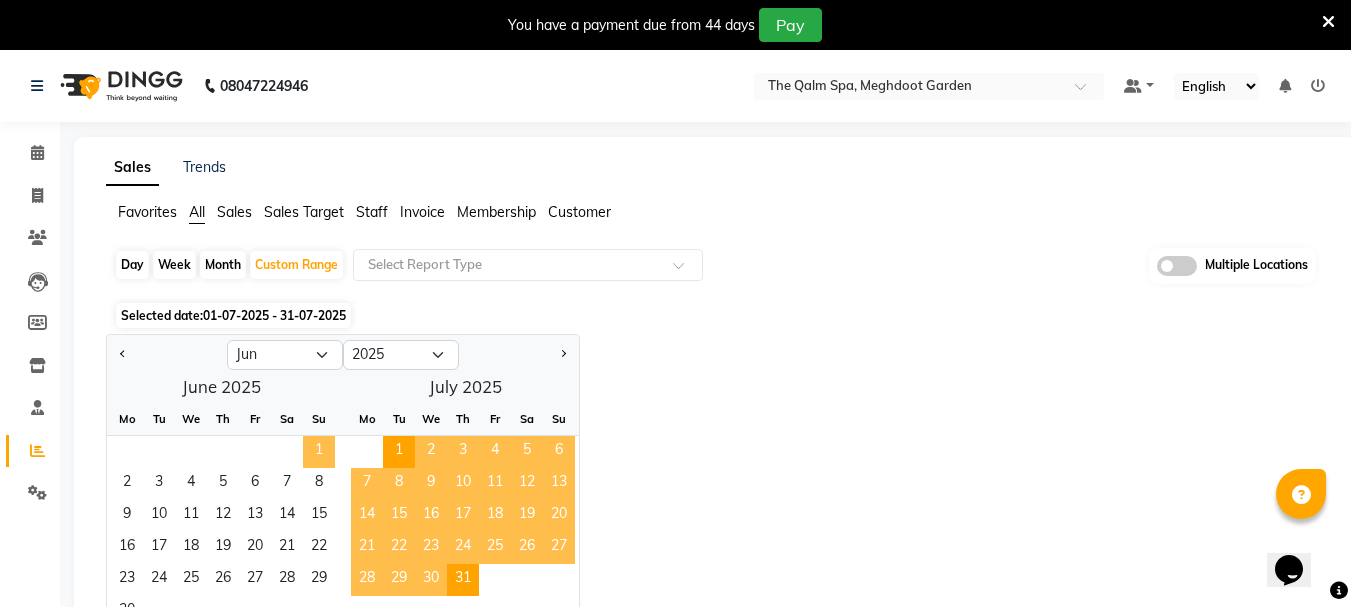 click on "1" 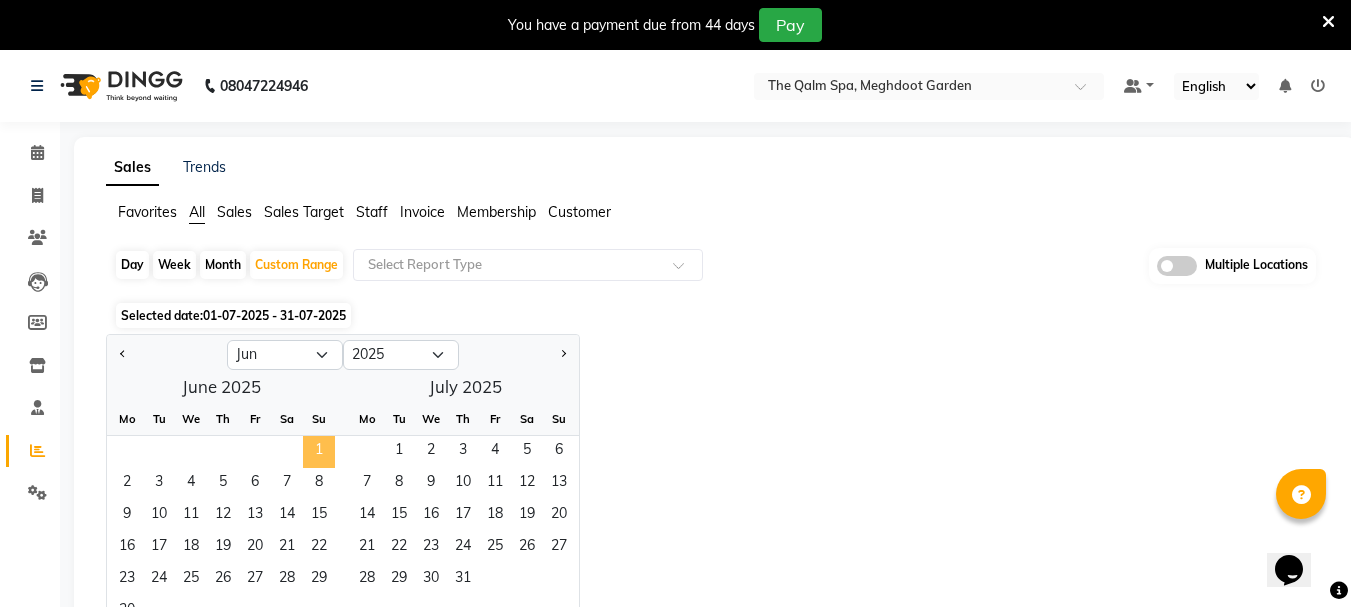 scroll, scrollTop: 200, scrollLeft: 0, axis: vertical 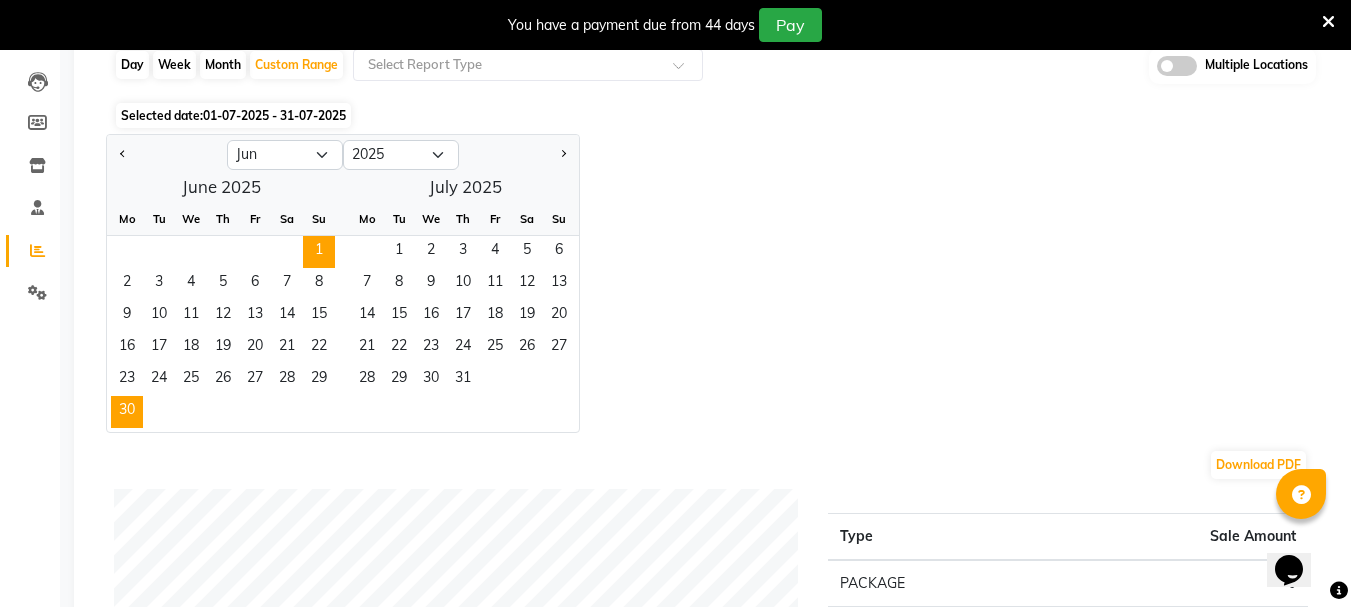 click on "30" 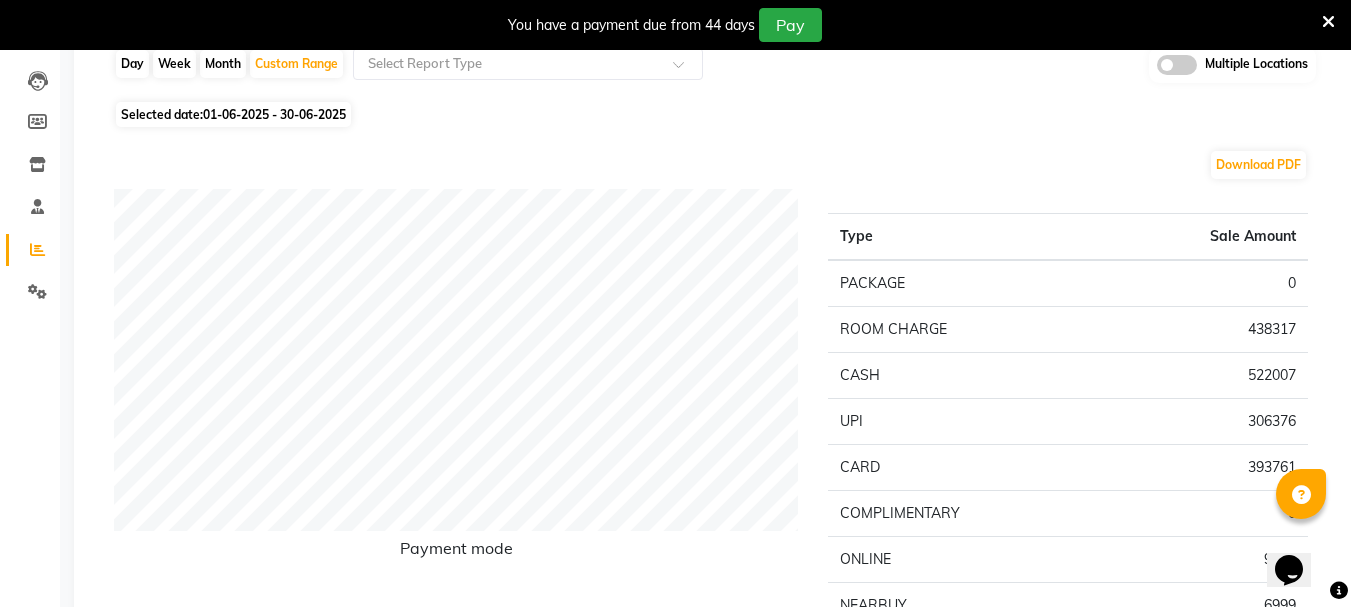 scroll, scrollTop: 200, scrollLeft: 0, axis: vertical 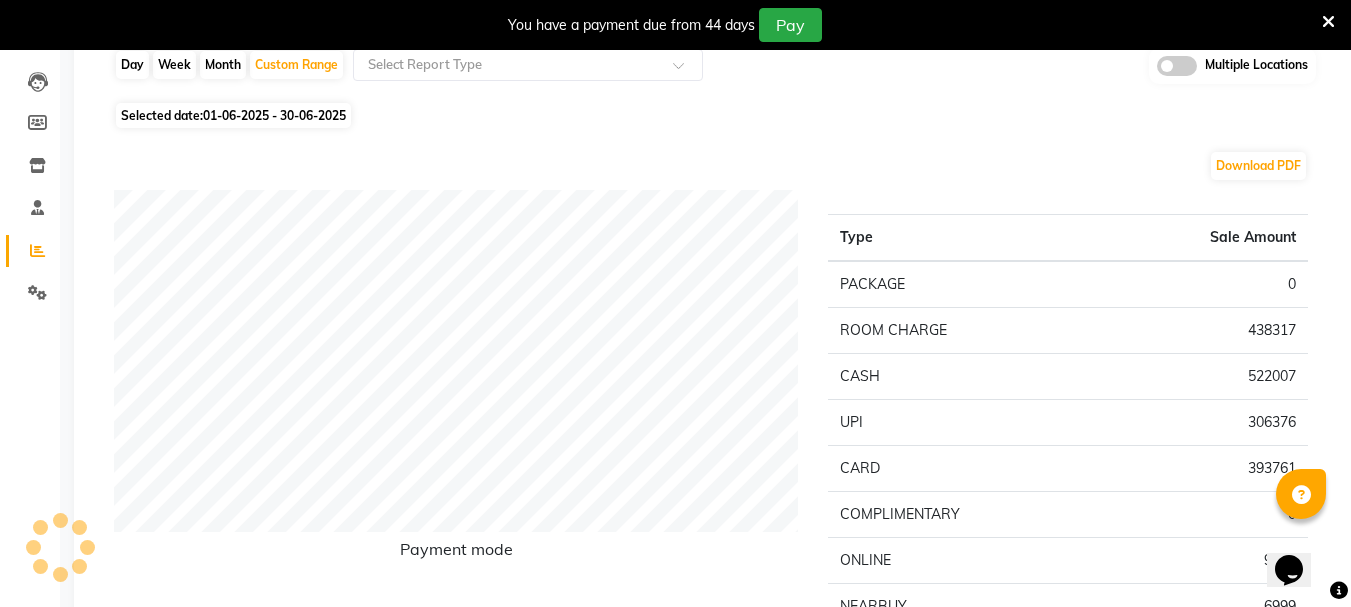 click on "Selected date:  01-06-2025 - 30-06-2025" 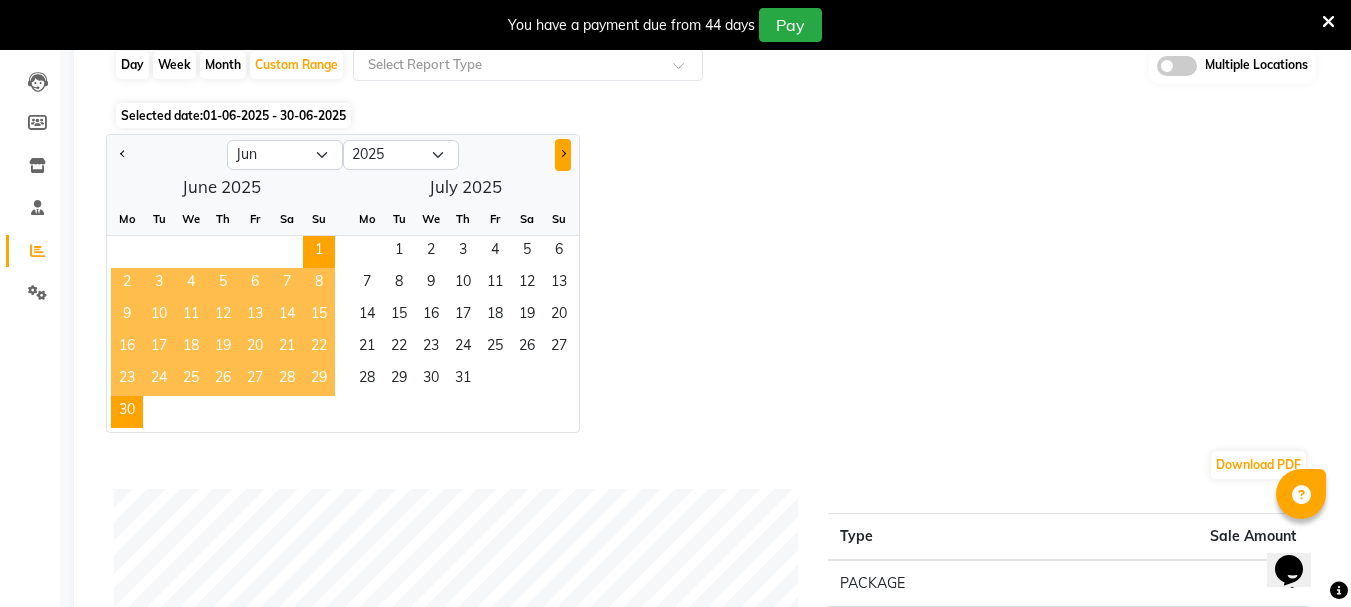 click 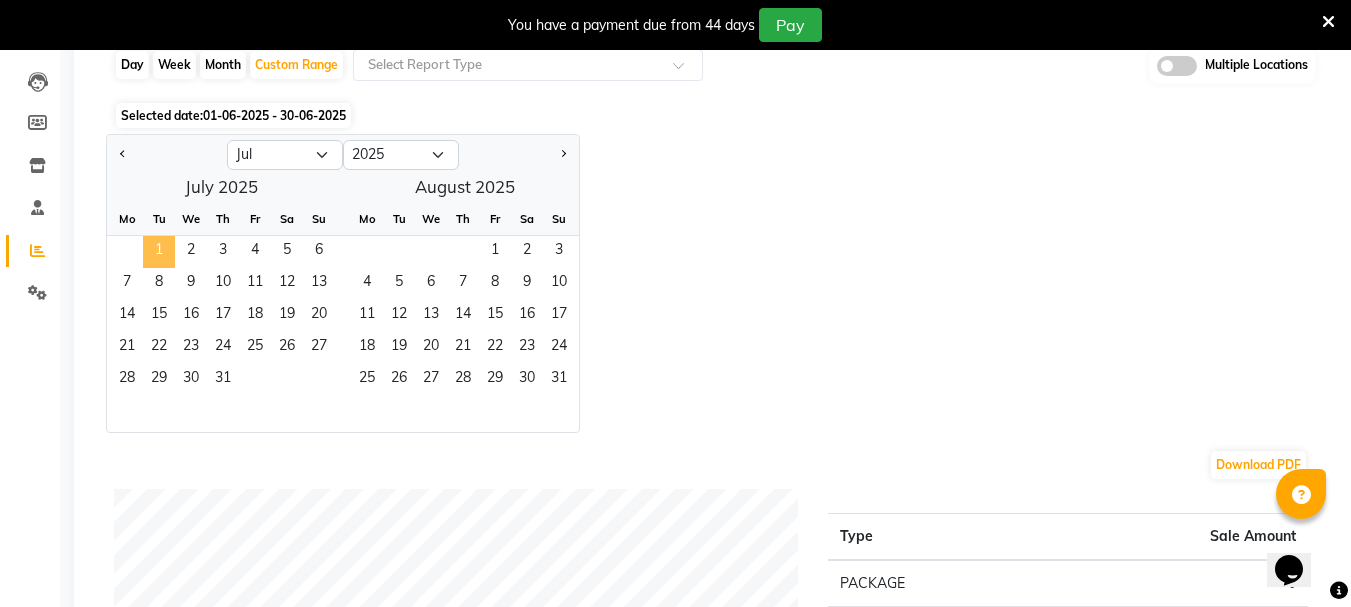 click on "1" 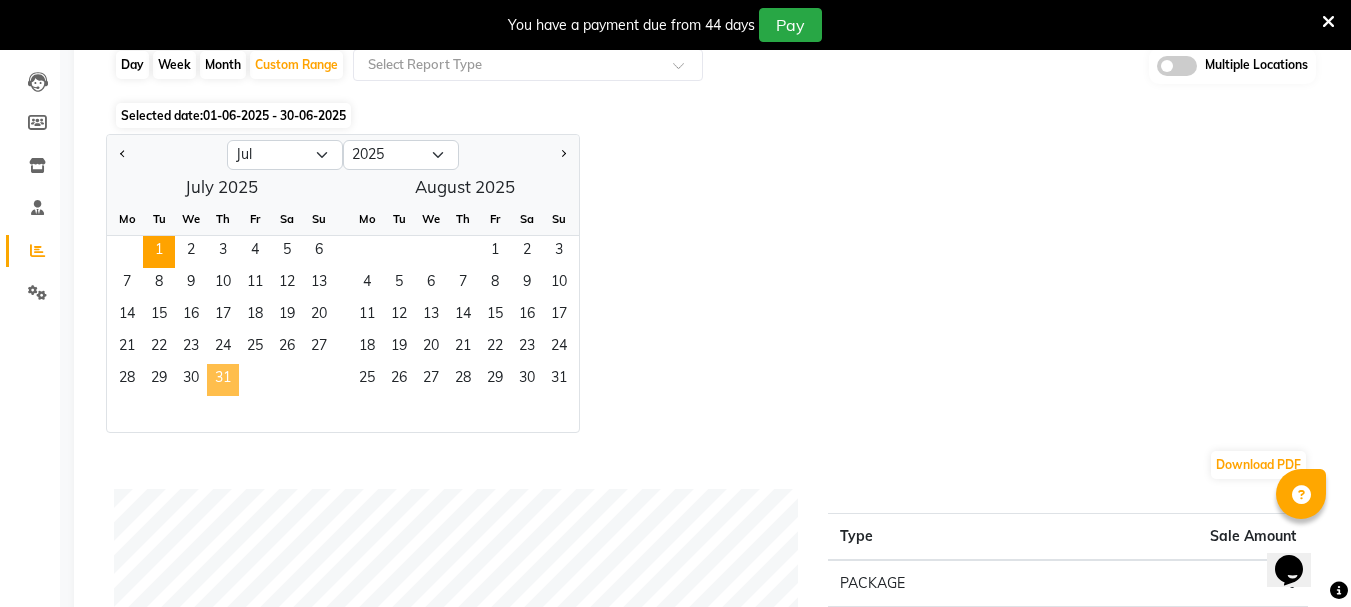 click on "31" 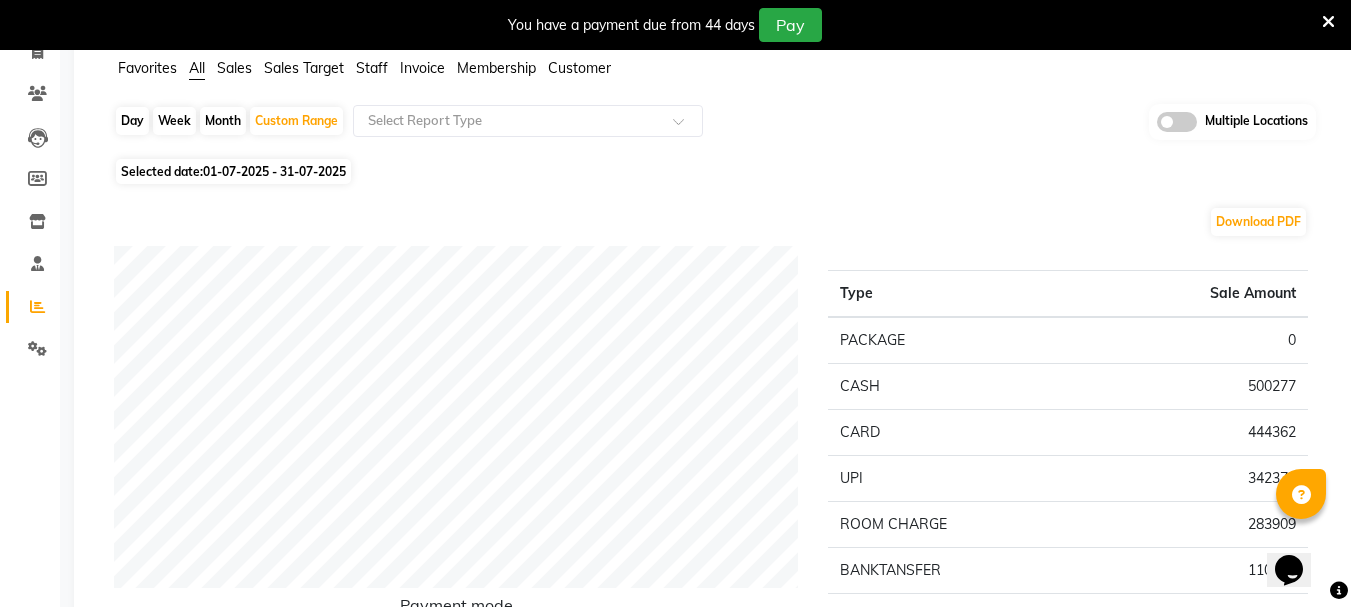 scroll, scrollTop: 0, scrollLeft: 0, axis: both 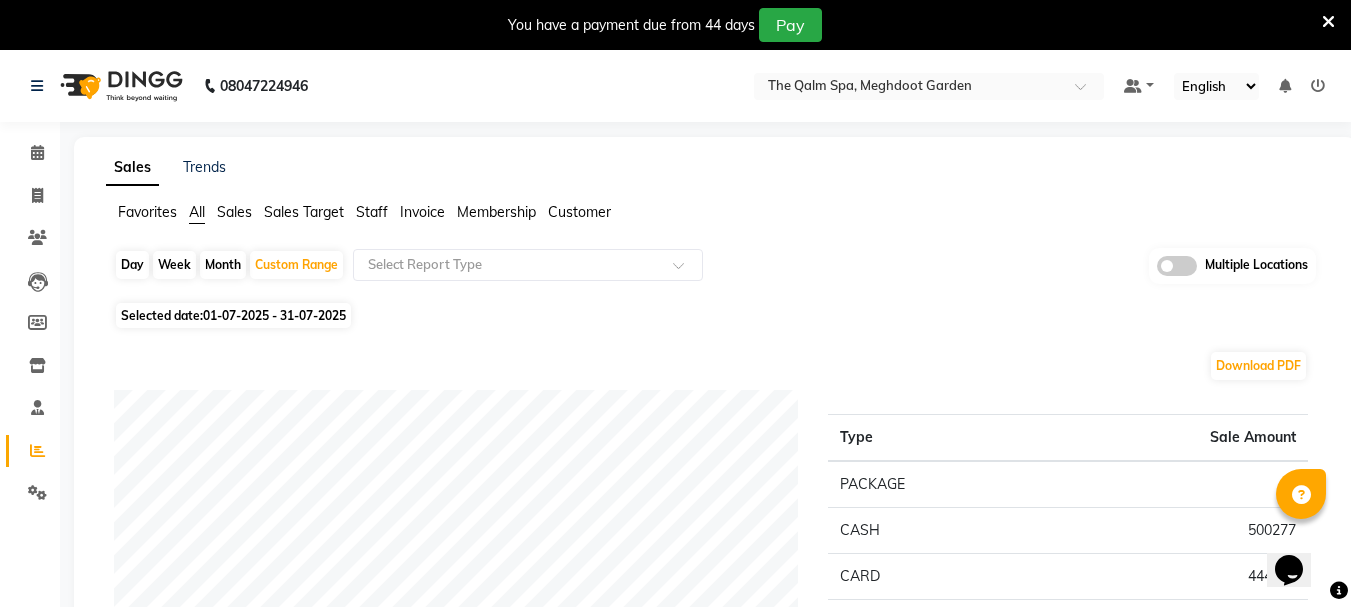 click on "Selected date:  01-07-2025 - 31-07-2025" 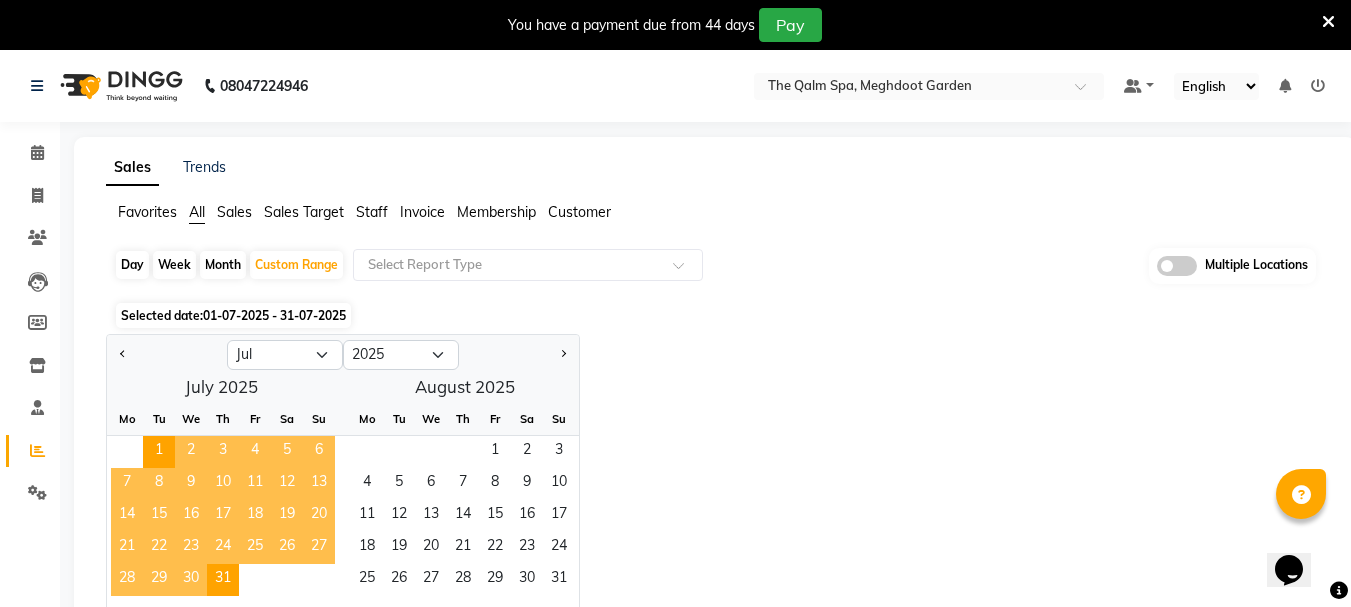 click 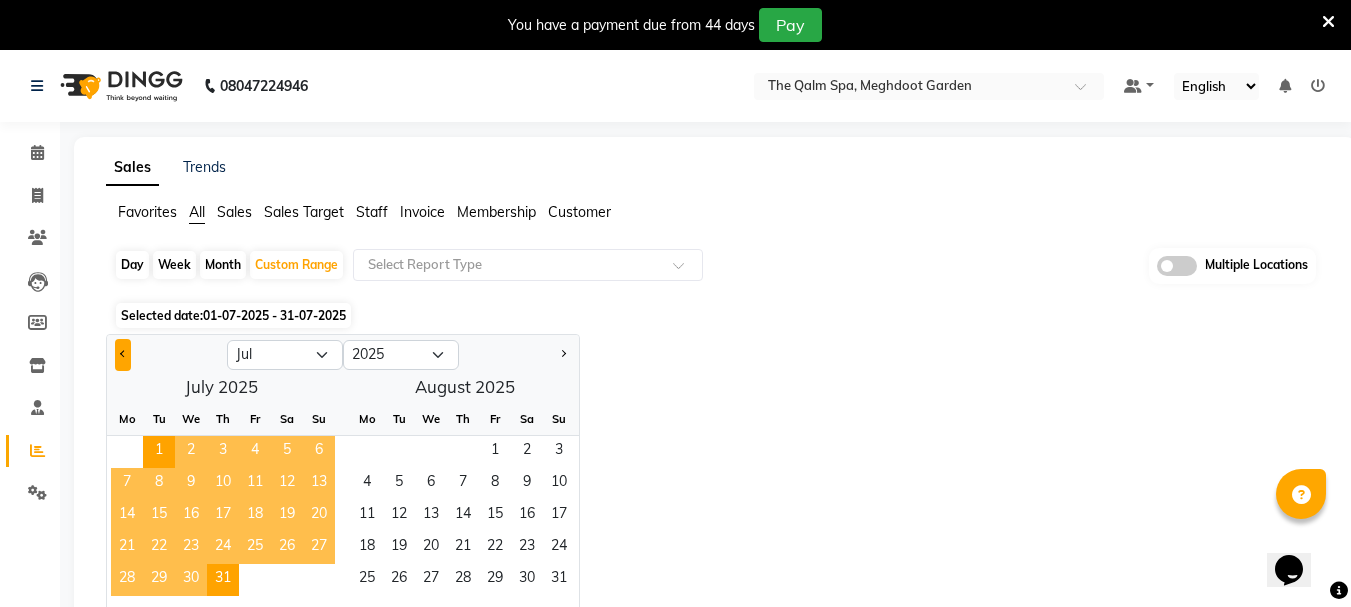 click 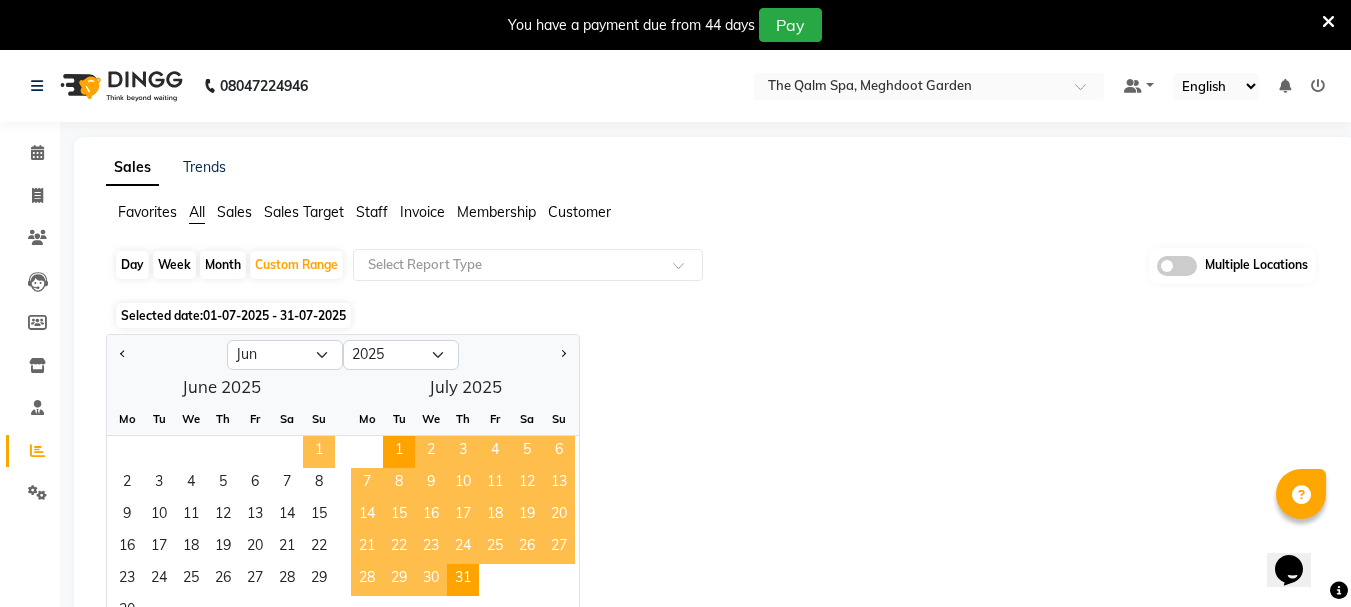 click on "1" 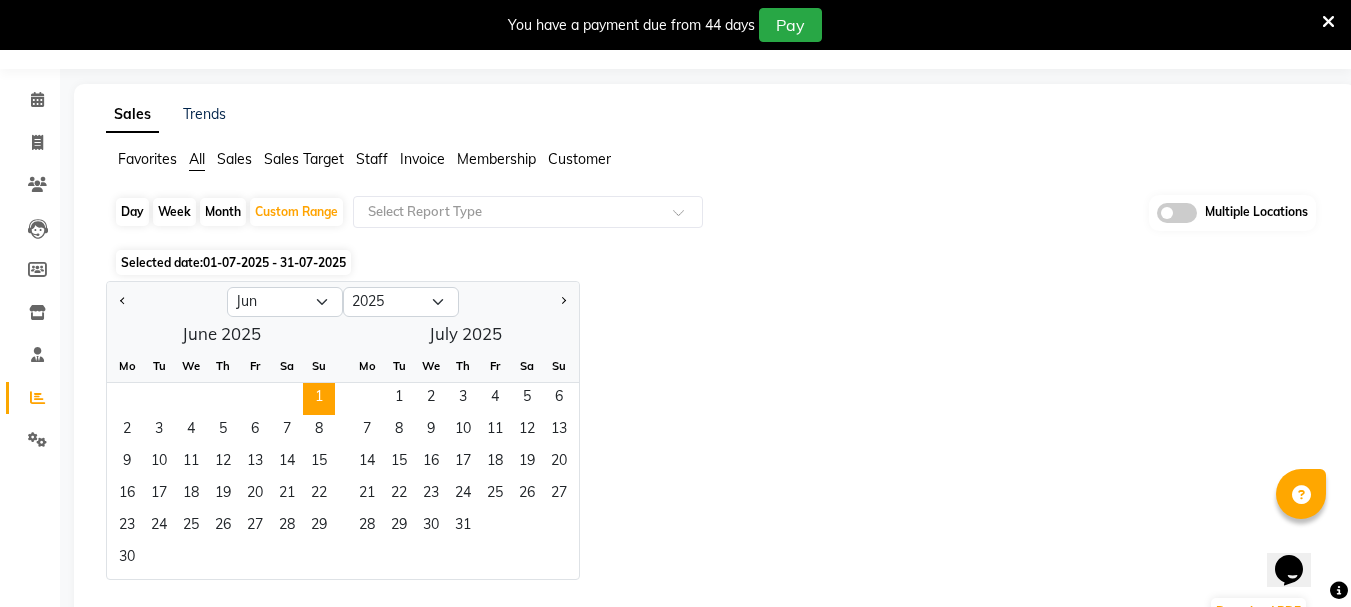 scroll, scrollTop: 100, scrollLeft: 0, axis: vertical 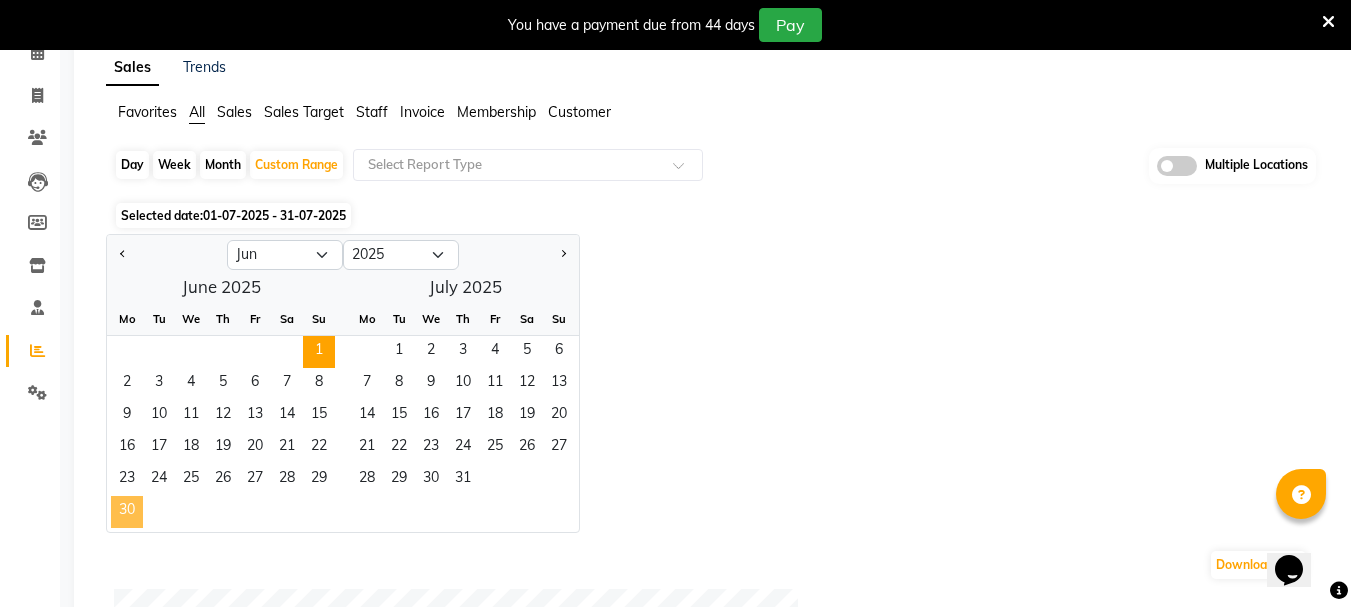 click on "30" 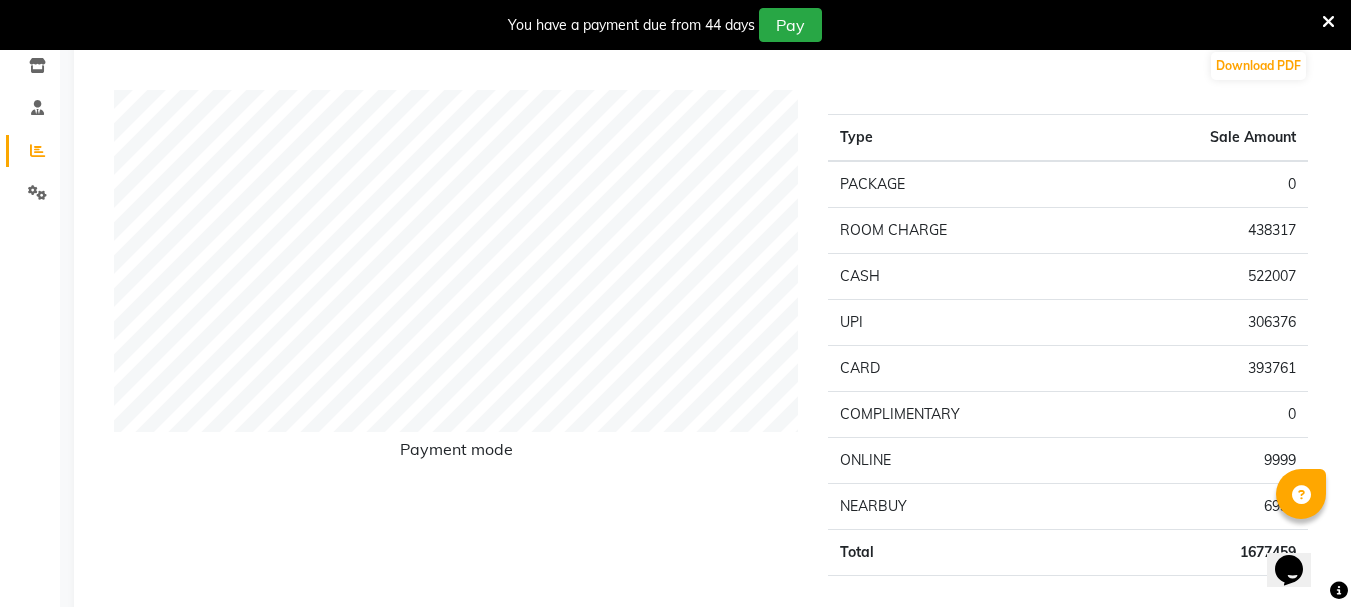 scroll, scrollTop: 100, scrollLeft: 0, axis: vertical 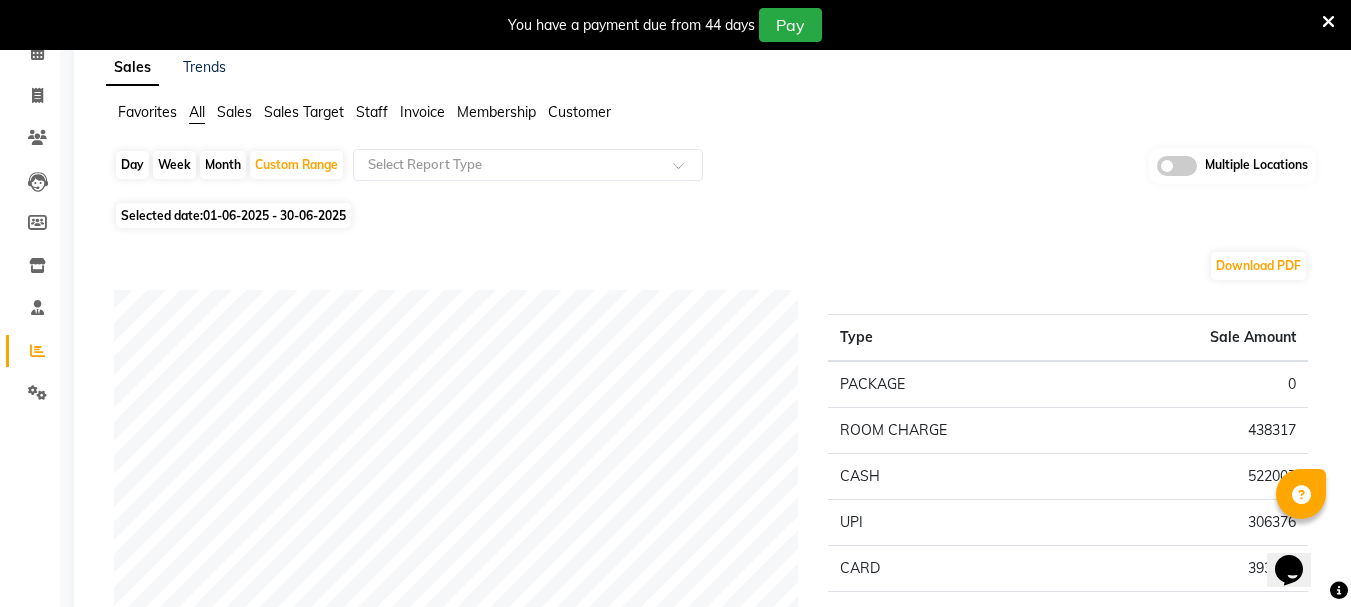 click on "01-06-2025 - 30-06-2025" 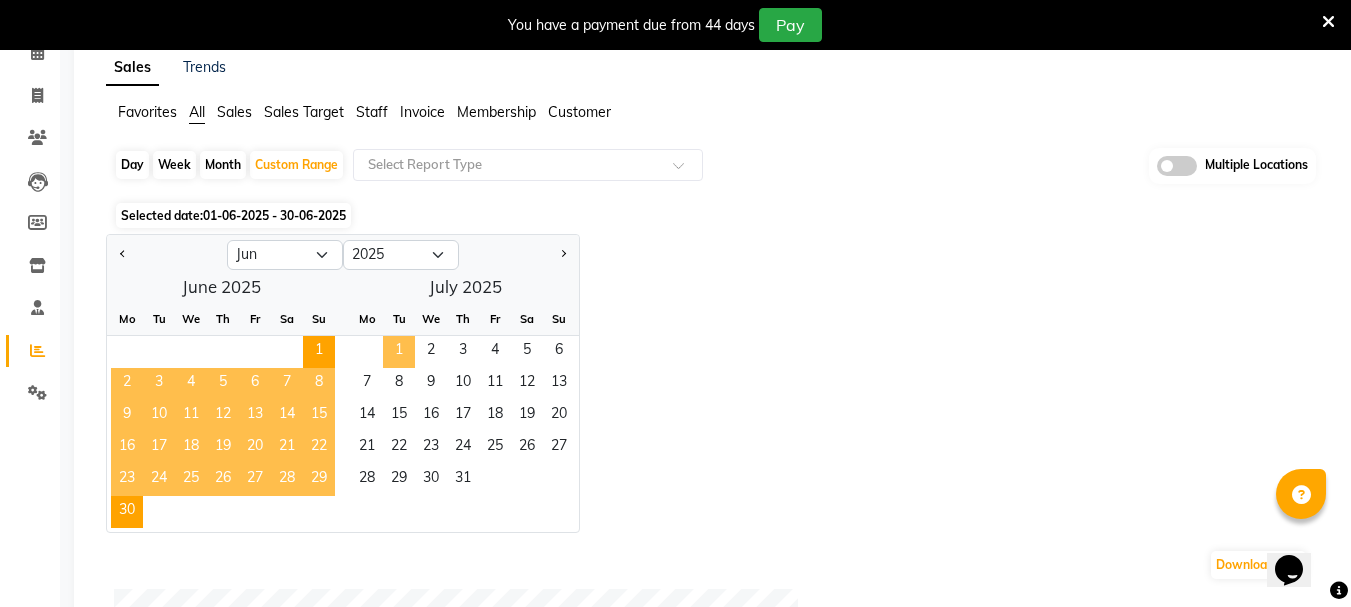 click on "1" 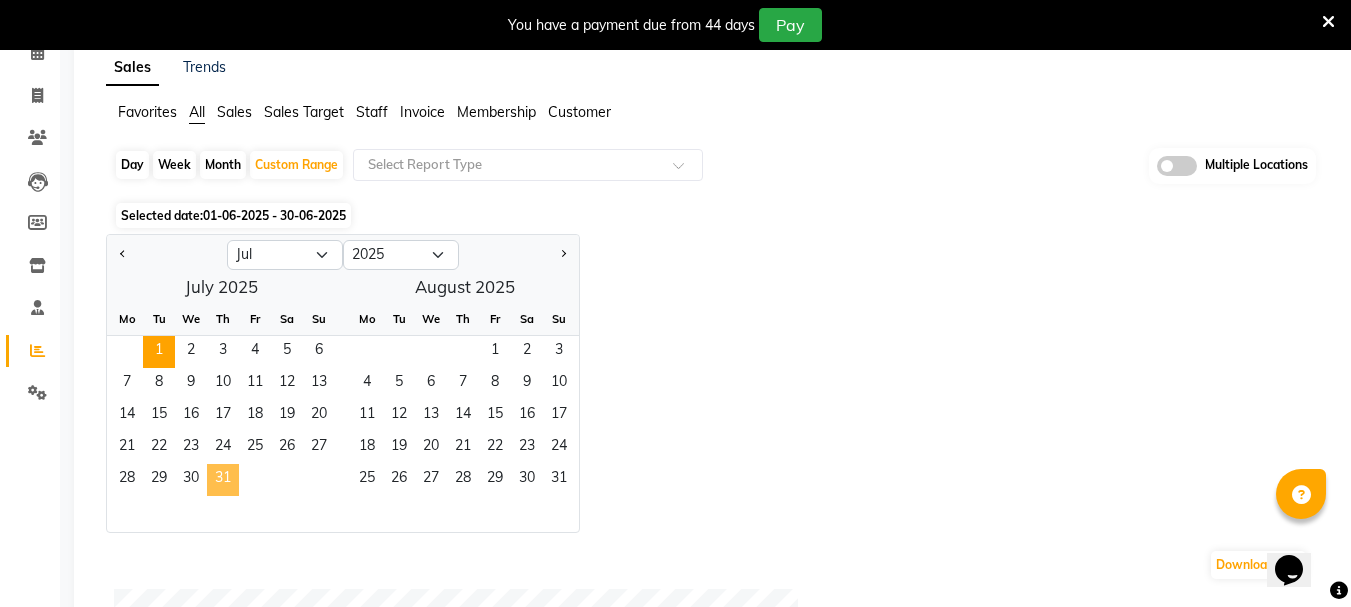 click on "31" 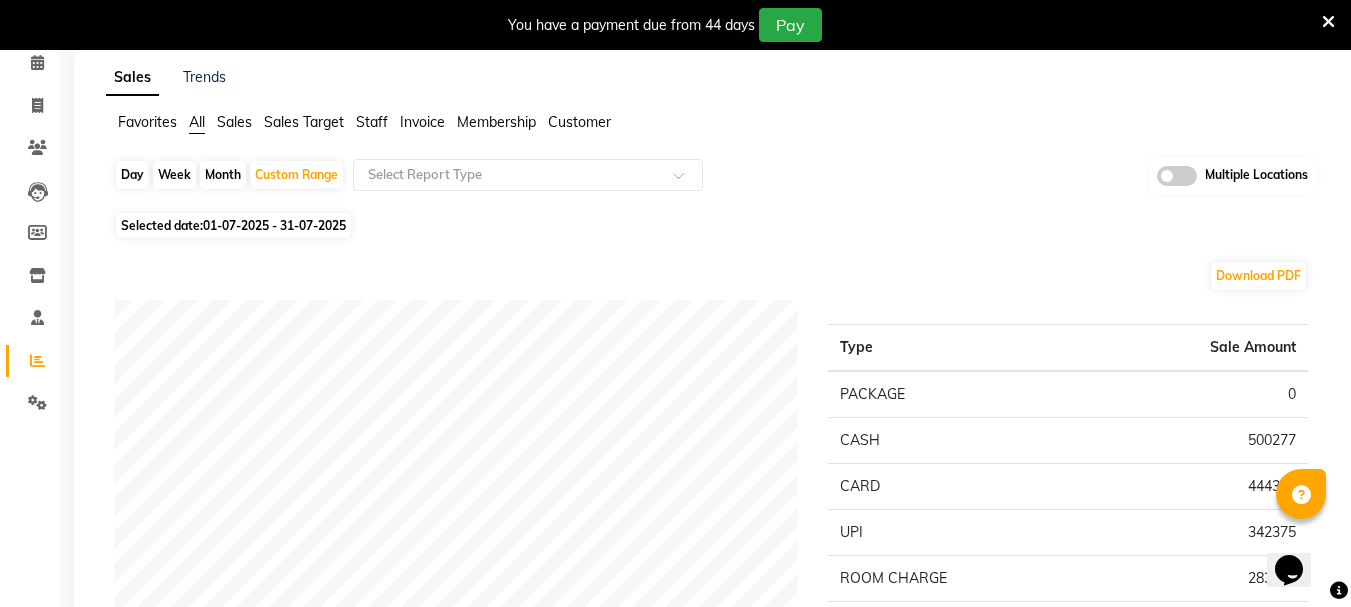 scroll, scrollTop: 0, scrollLeft: 0, axis: both 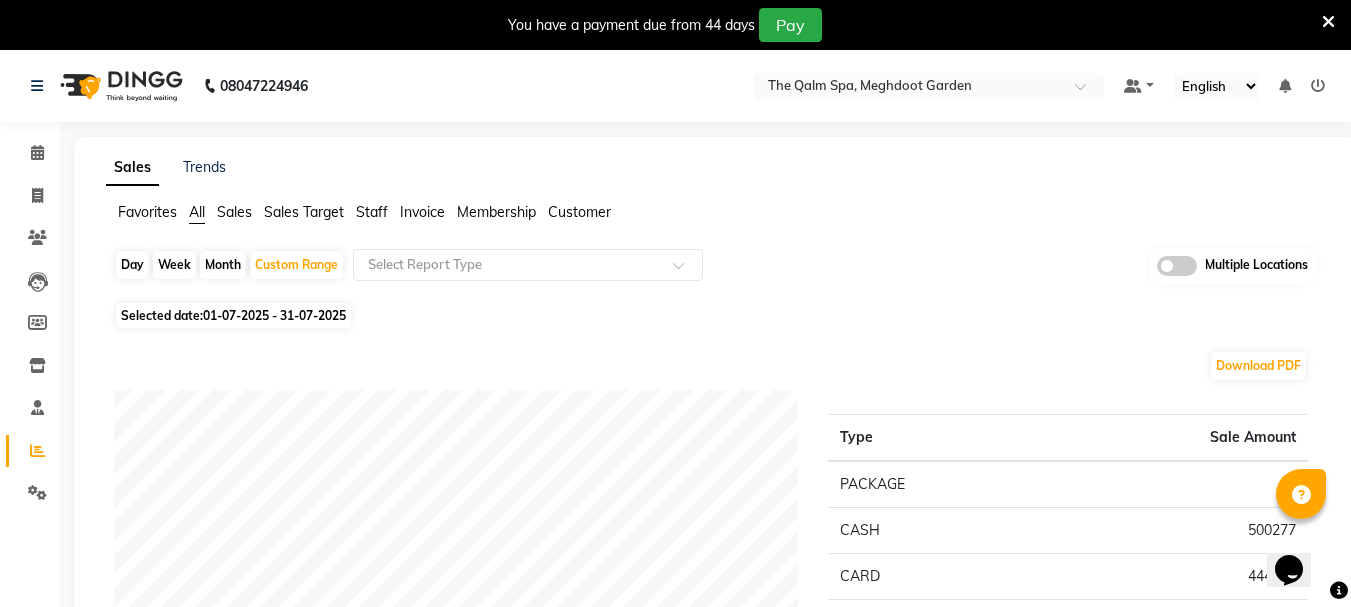 click on "Selected date:  01-07-2025 - 31-07-2025" 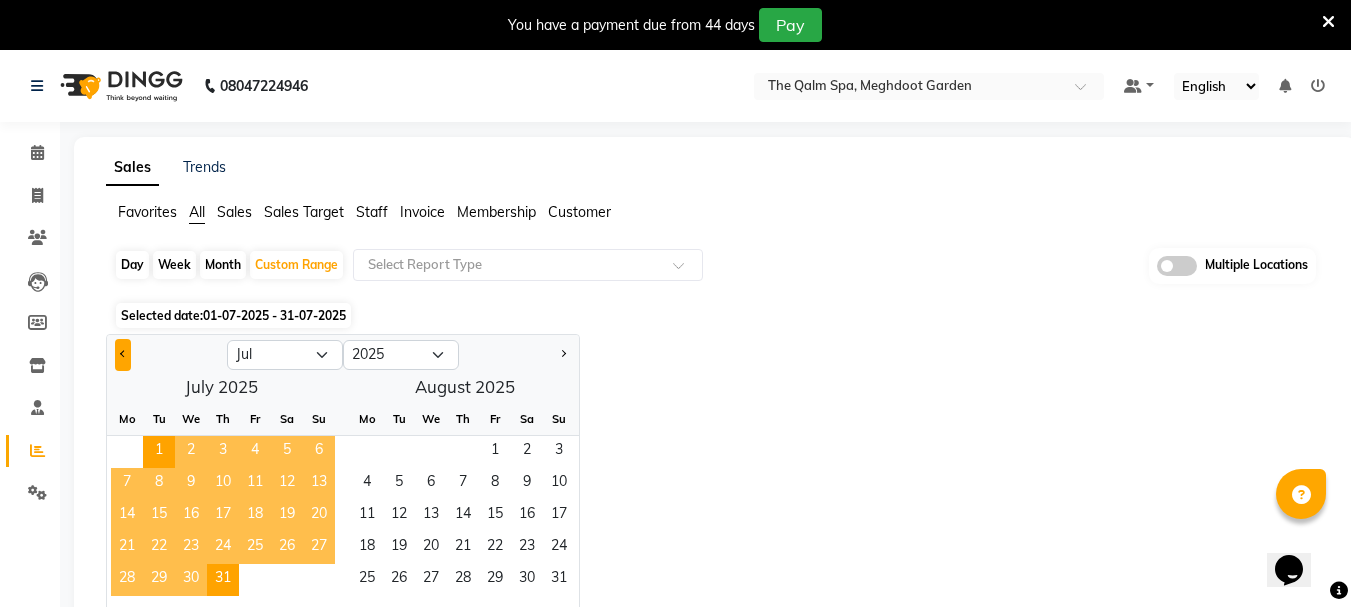 click 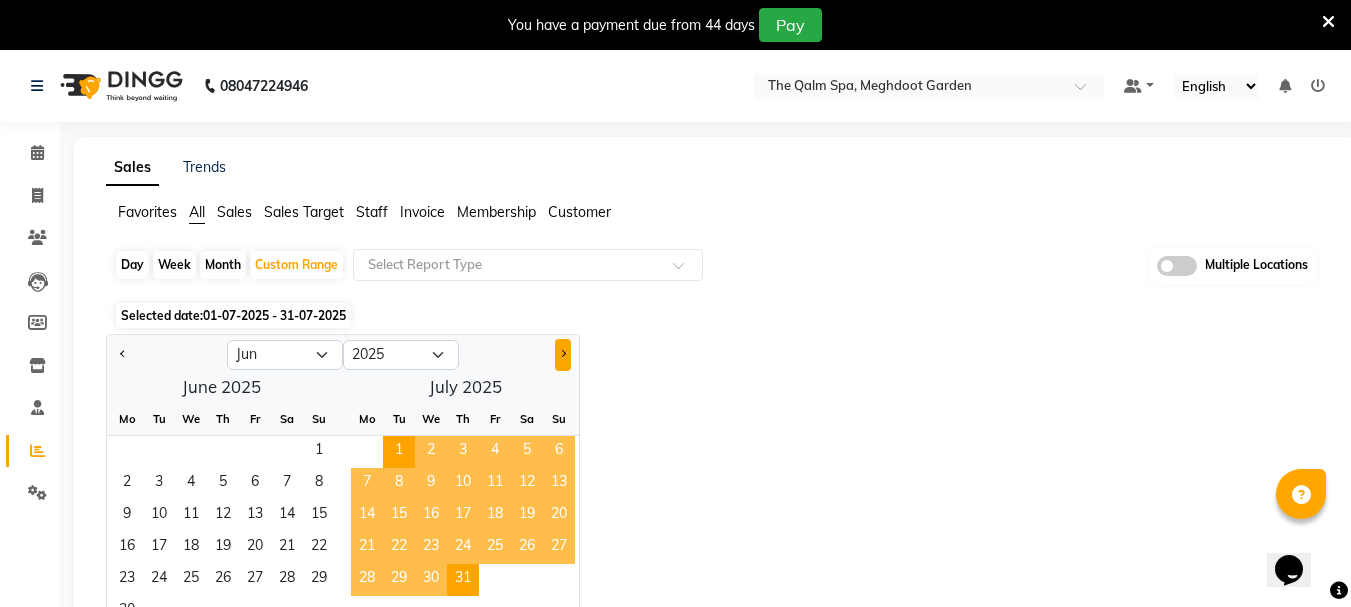 click 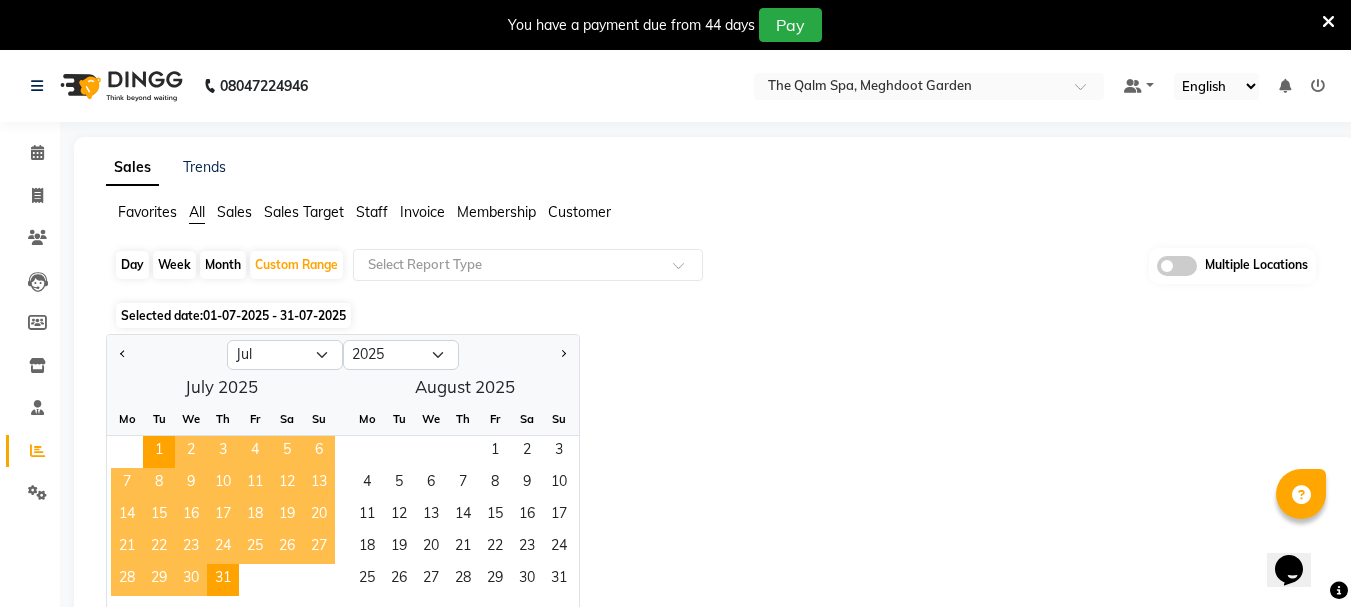 click on "We" 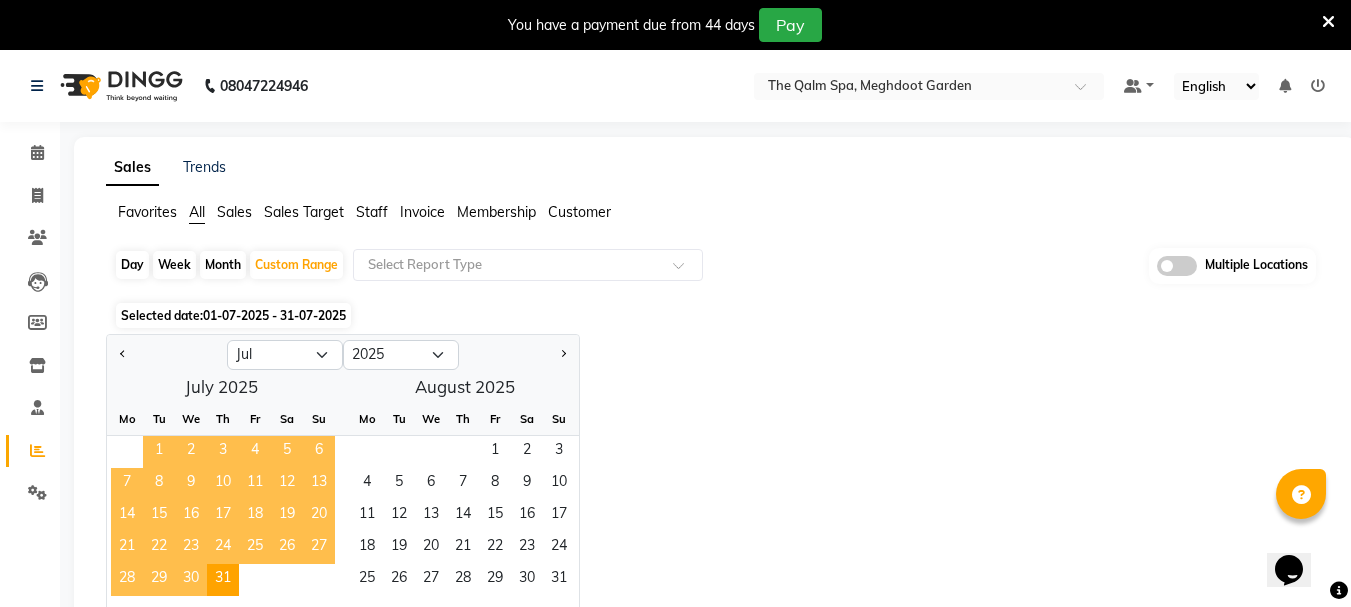 click on "1" 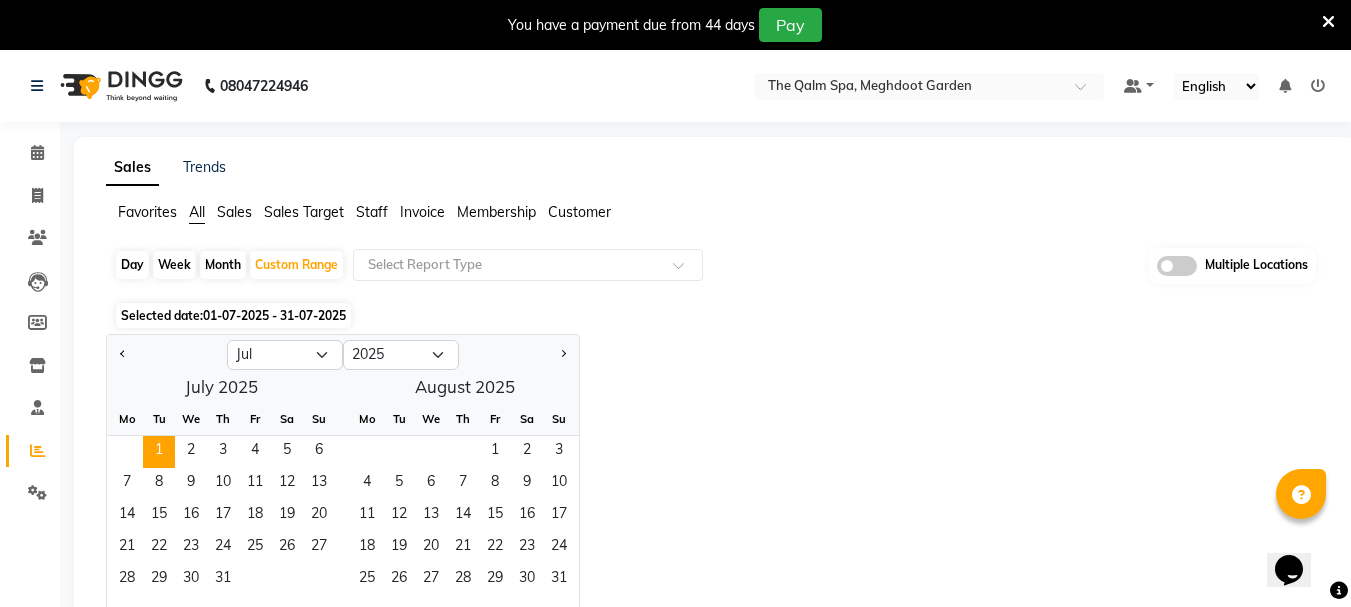 click on "Day" 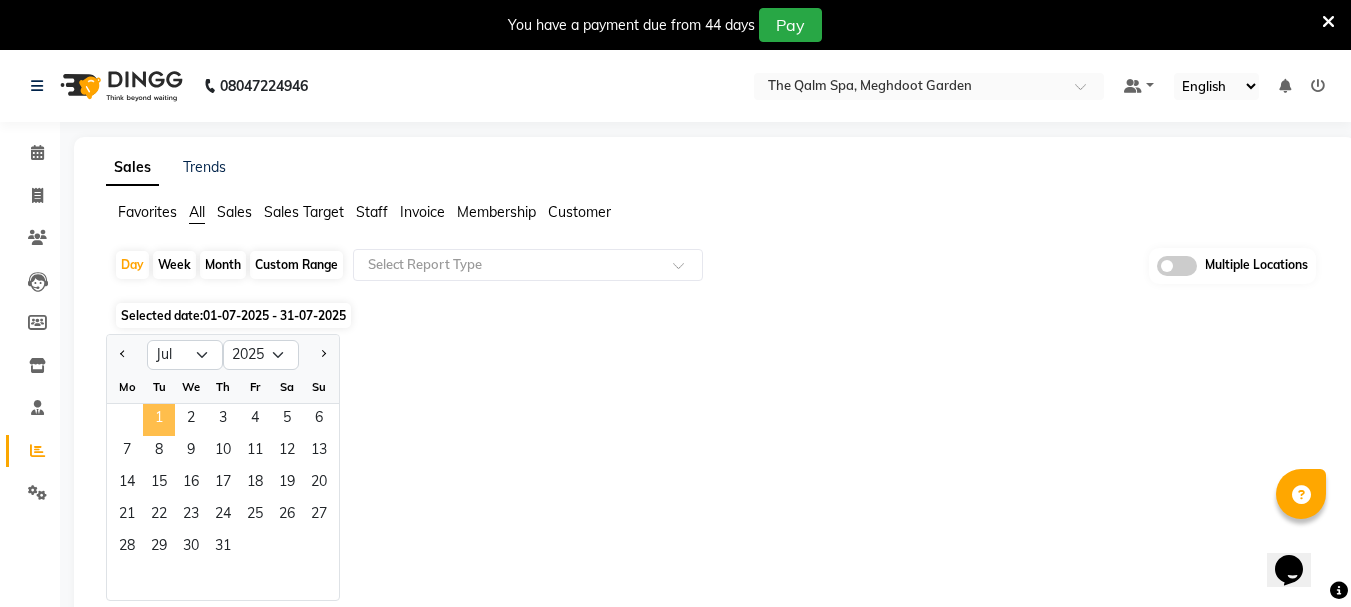 click on "1" 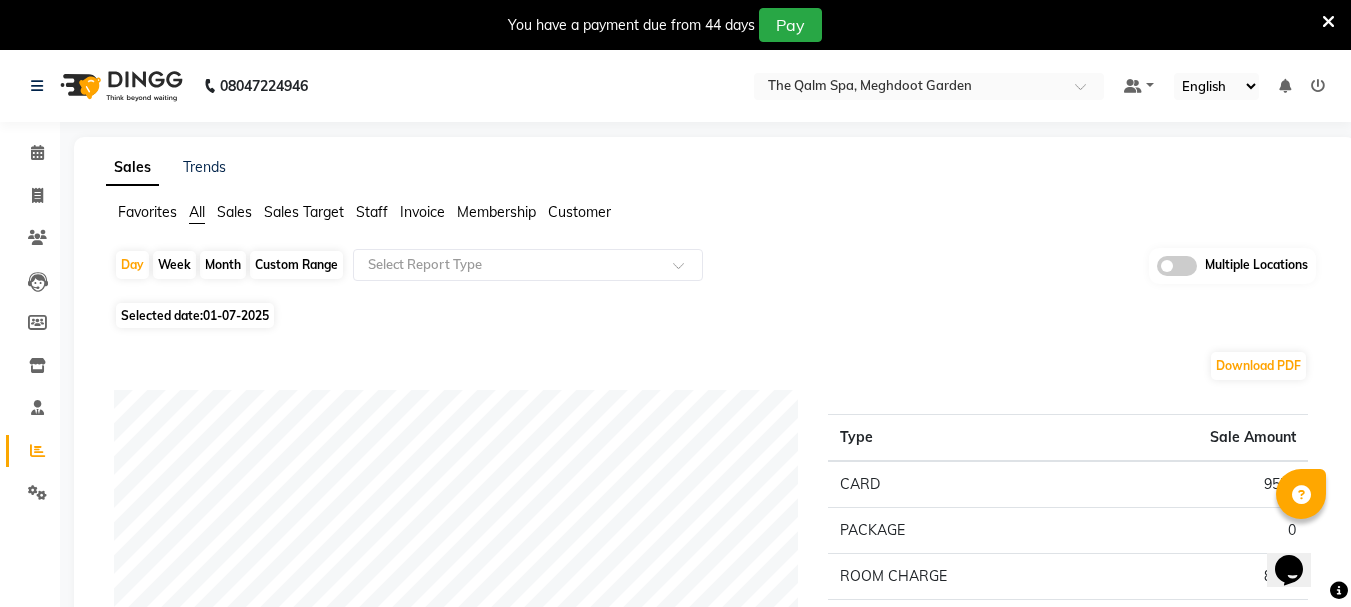 scroll, scrollTop: 200, scrollLeft: 0, axis: vertical 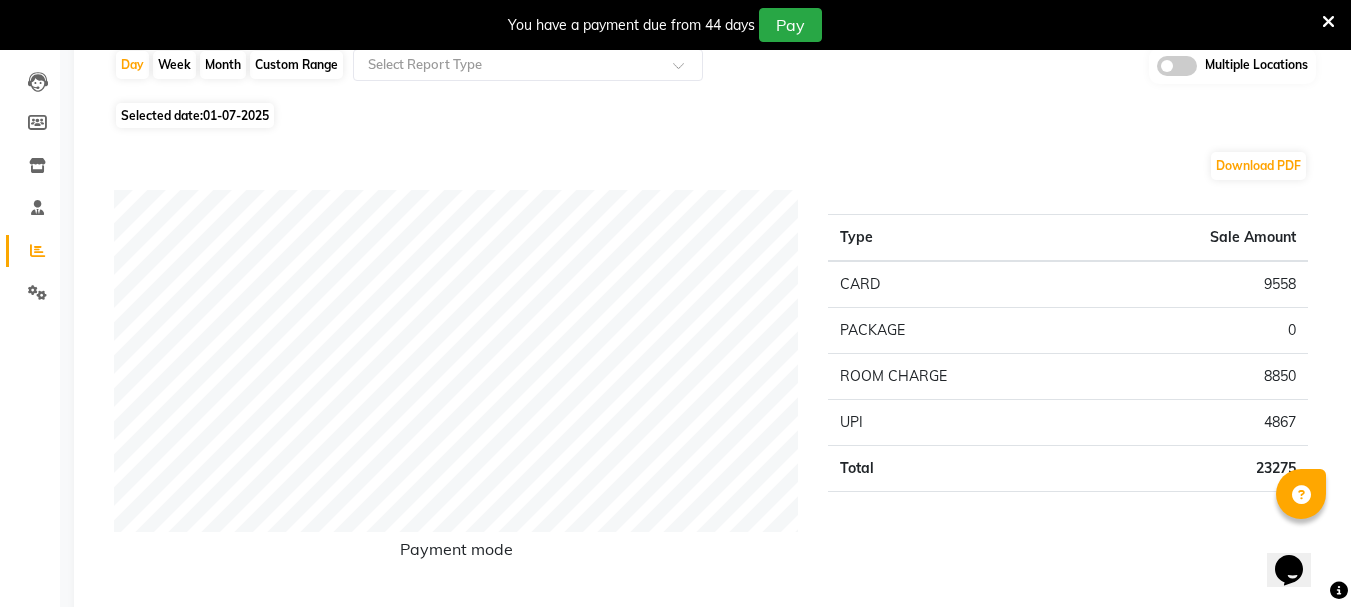 click on "01-07-2025" 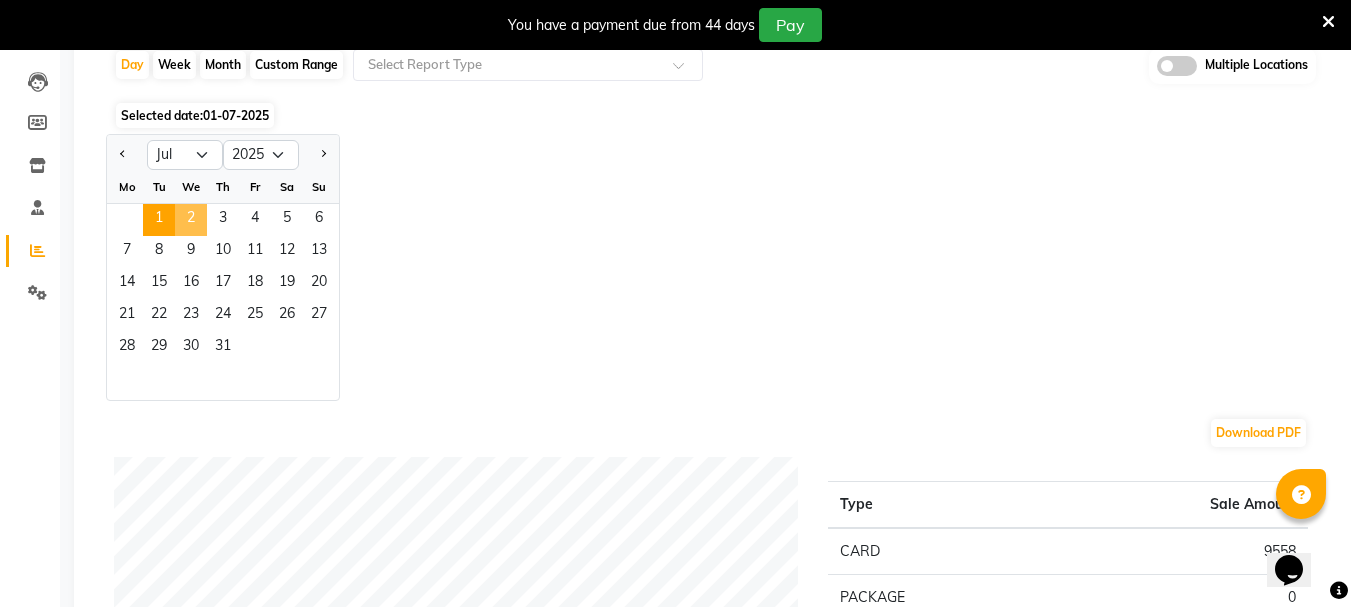 click on "2" 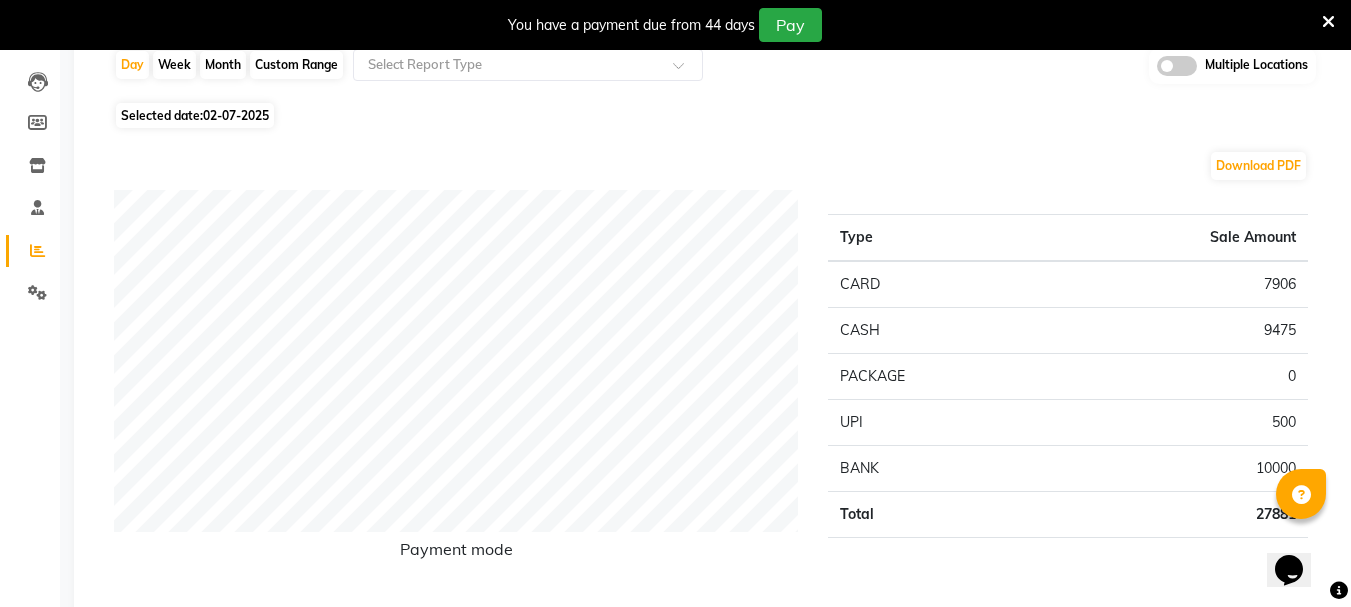 click on "02-07-2025" 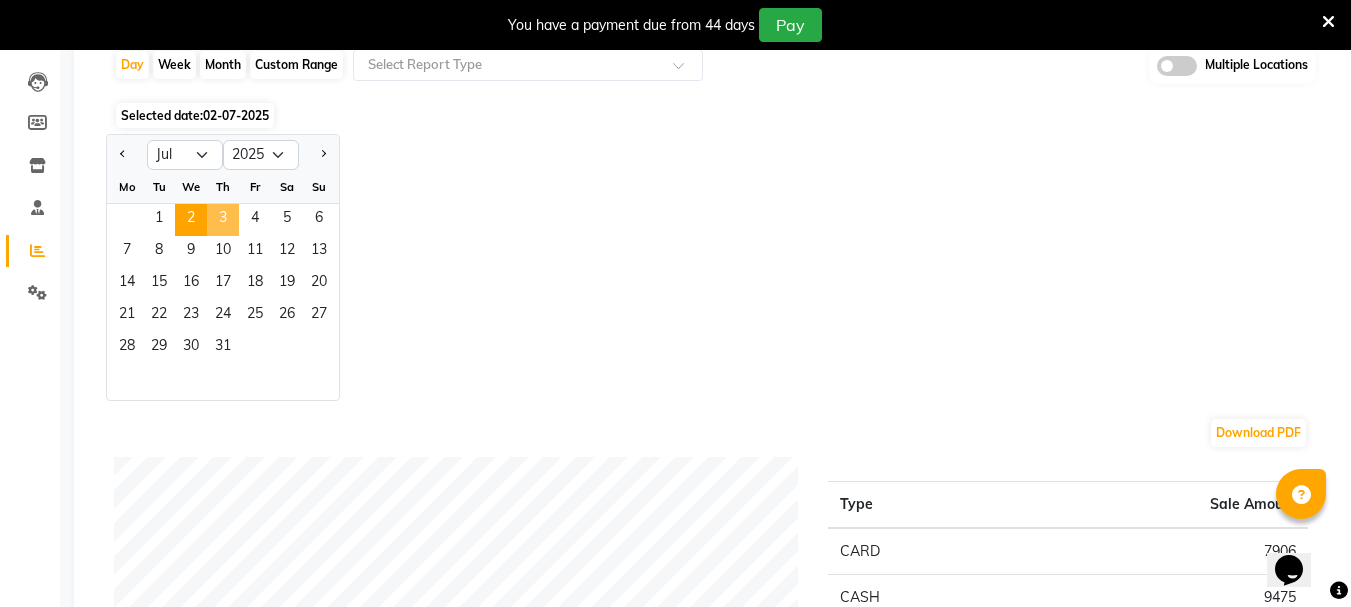 click on "3" 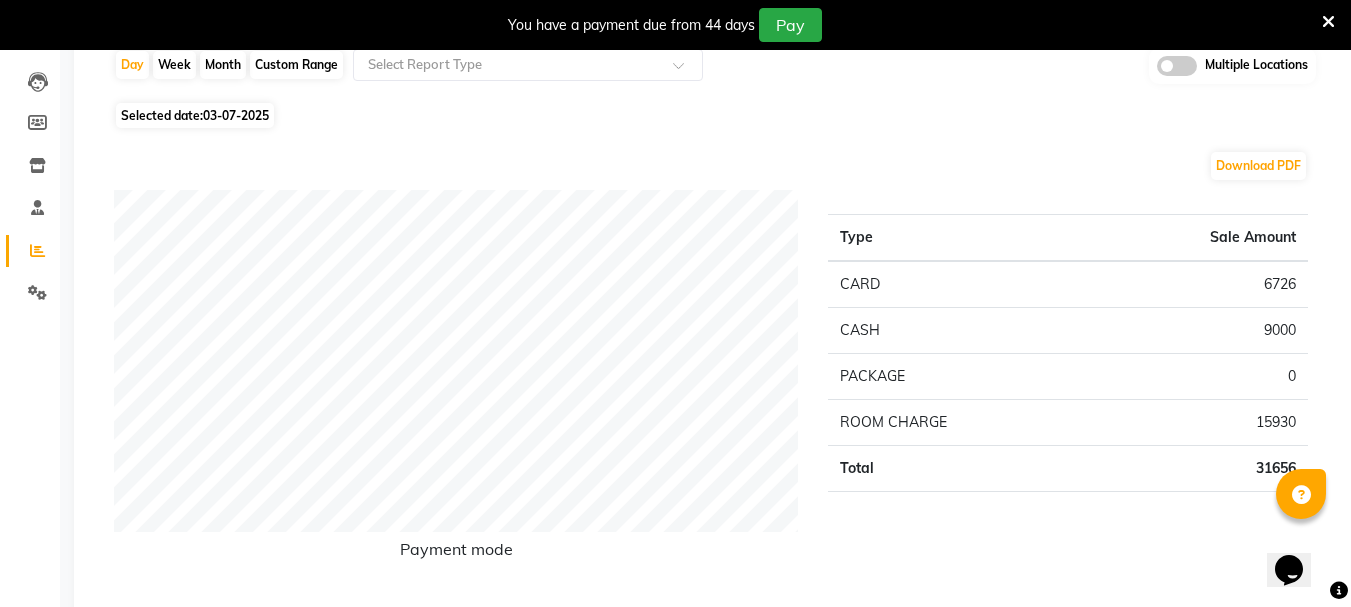 click on "03-07-2025" 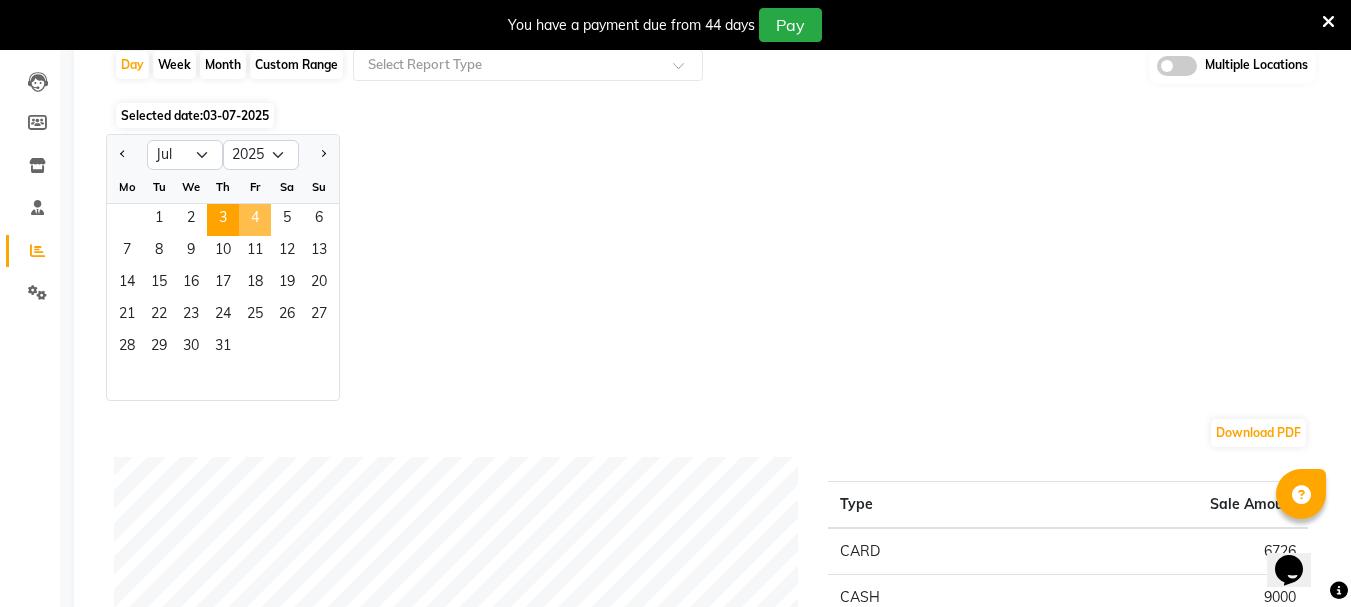click on "4" 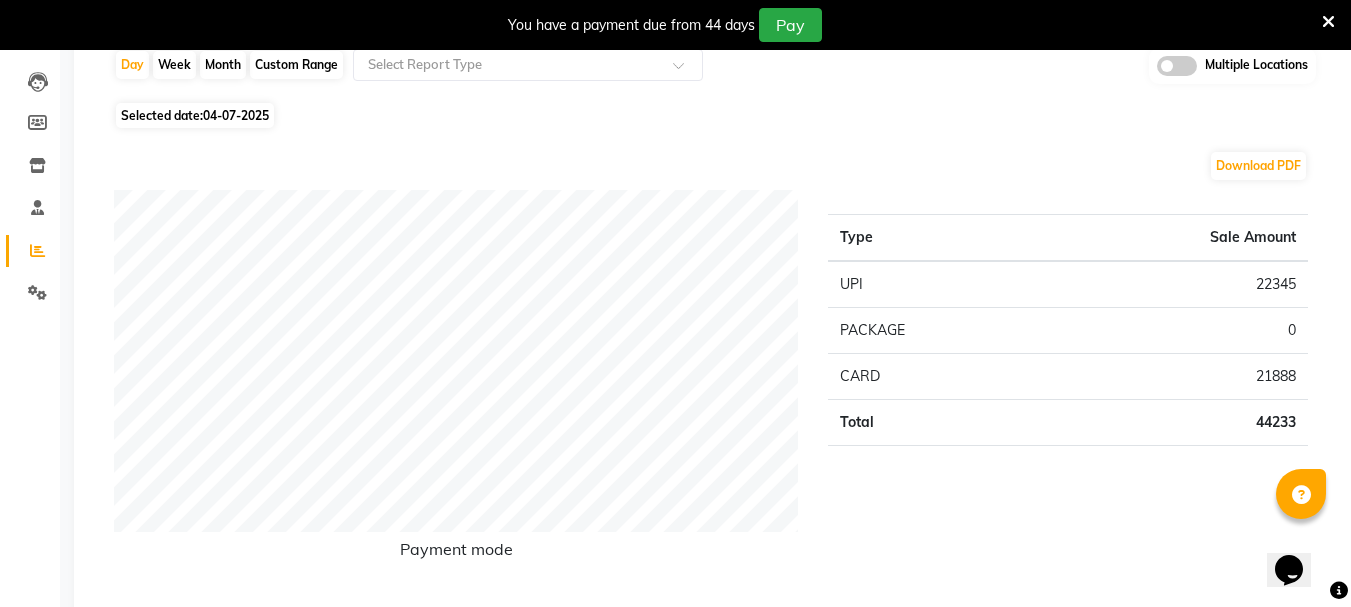 click on "Selected date:  04-07-2025" 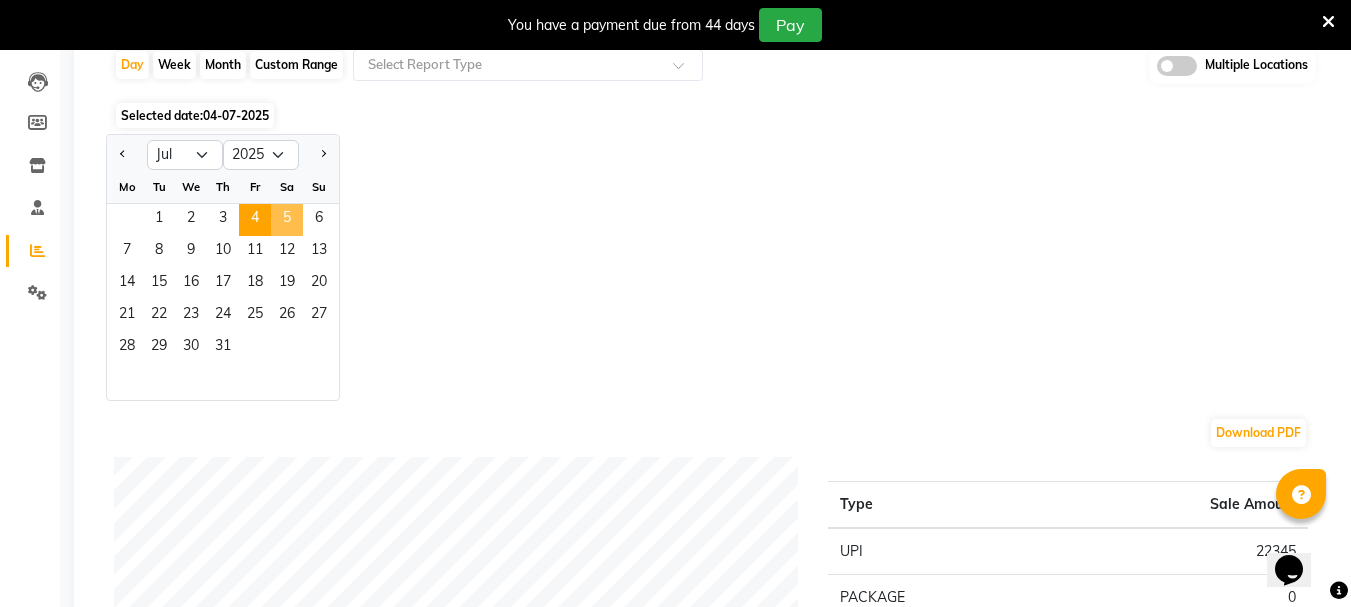 click on "5" 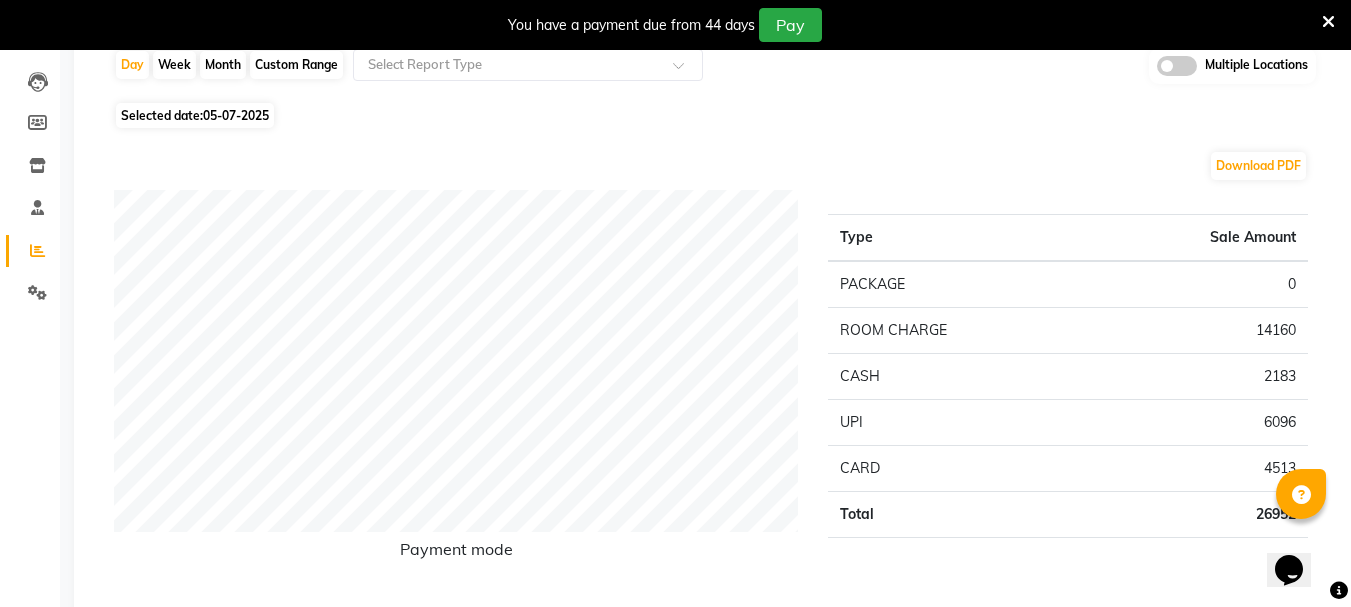 click on "05-07-2025" 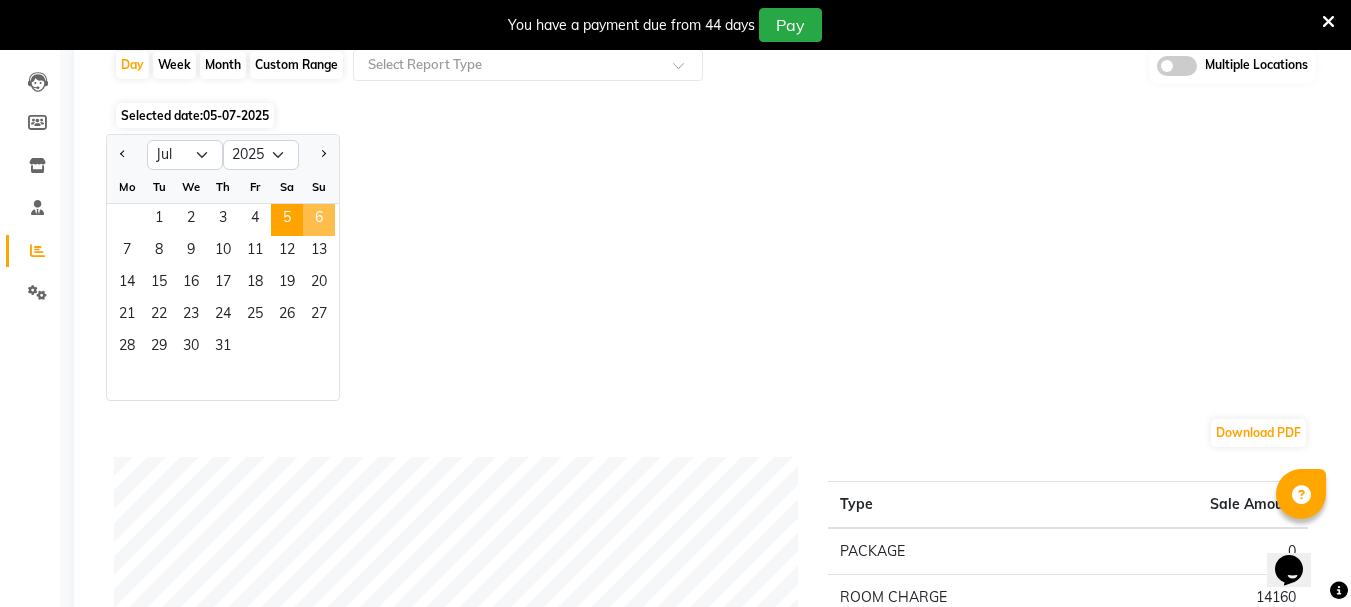 click on "6" 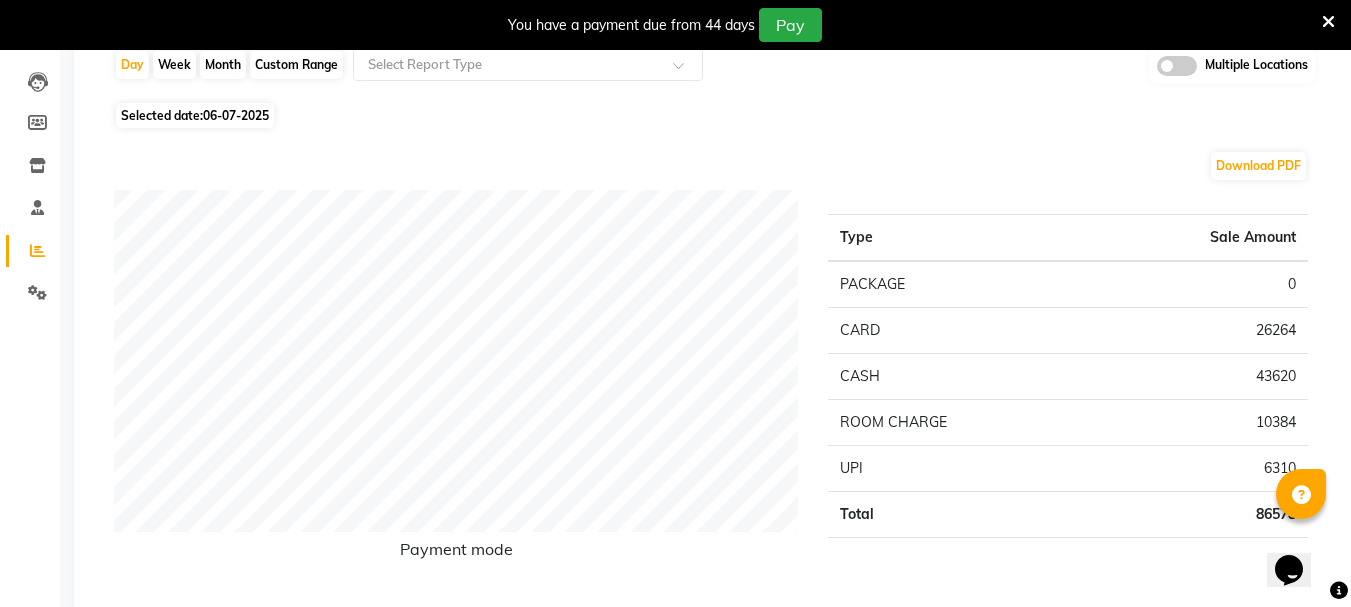 click on "06-07-2025" 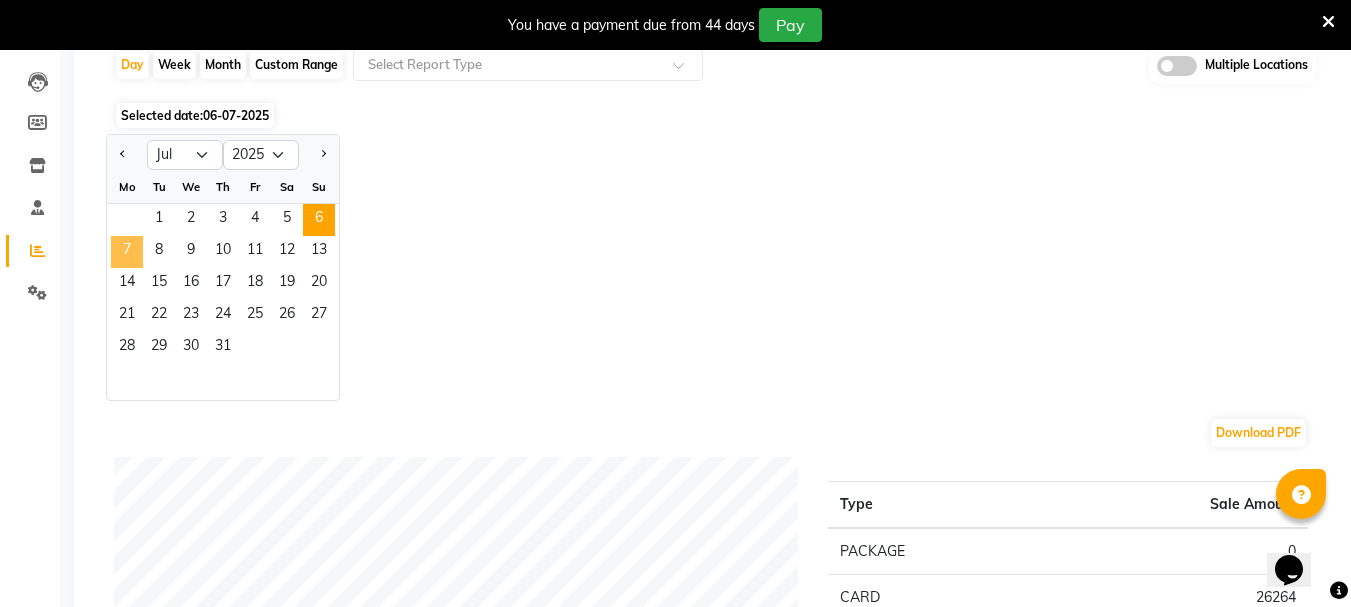 click on "7" 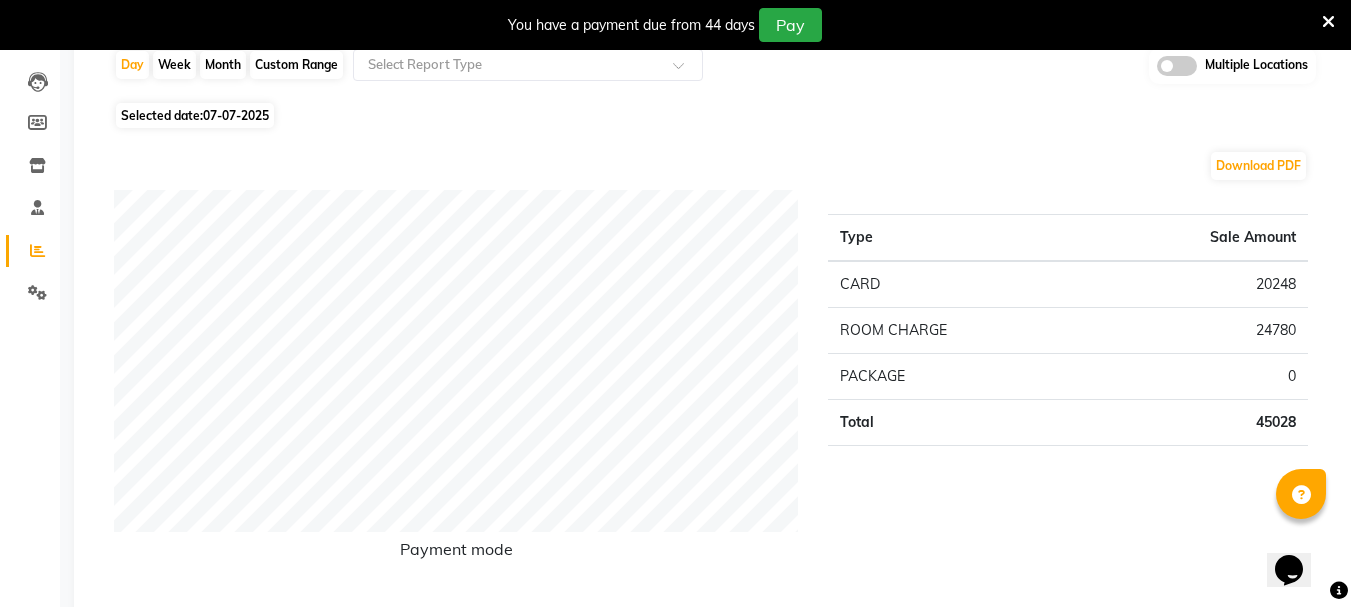 click on "07-07-2025" 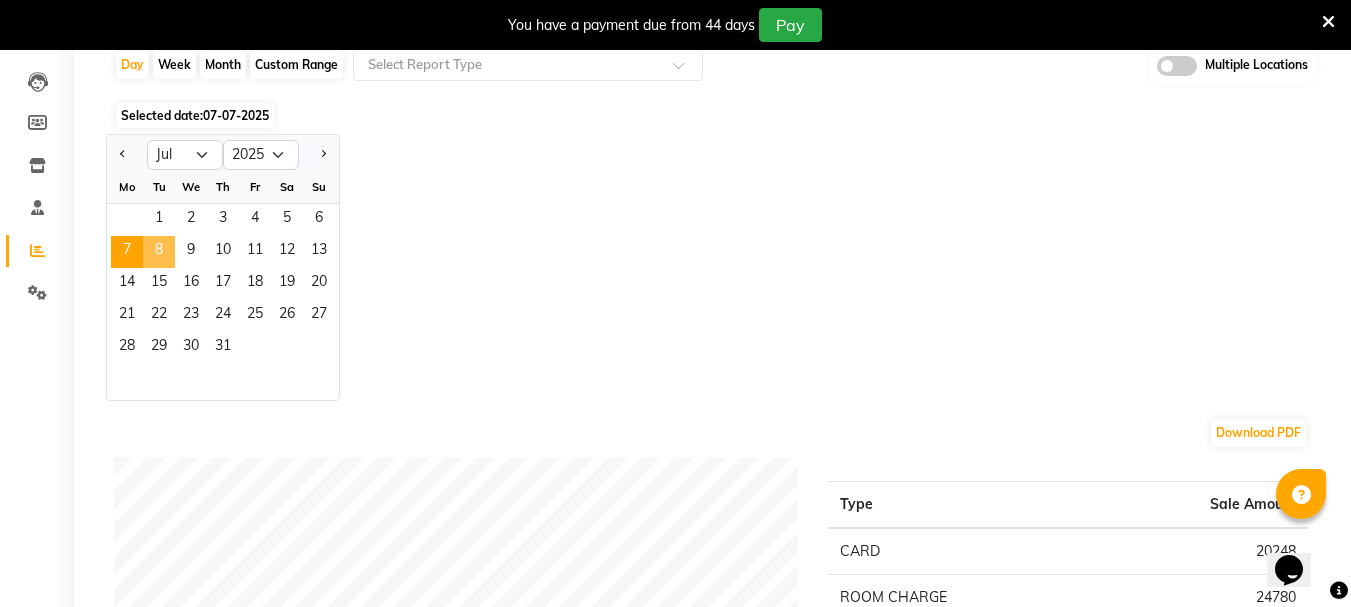 click on "8" 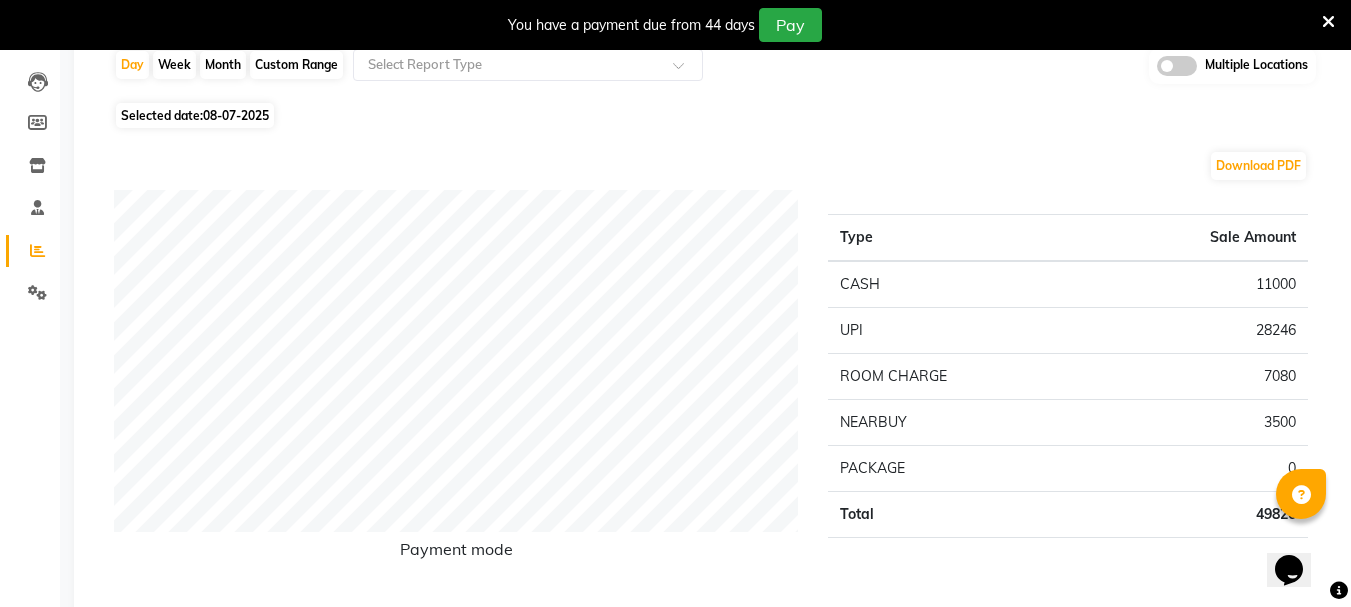 click on "08-07-2025" 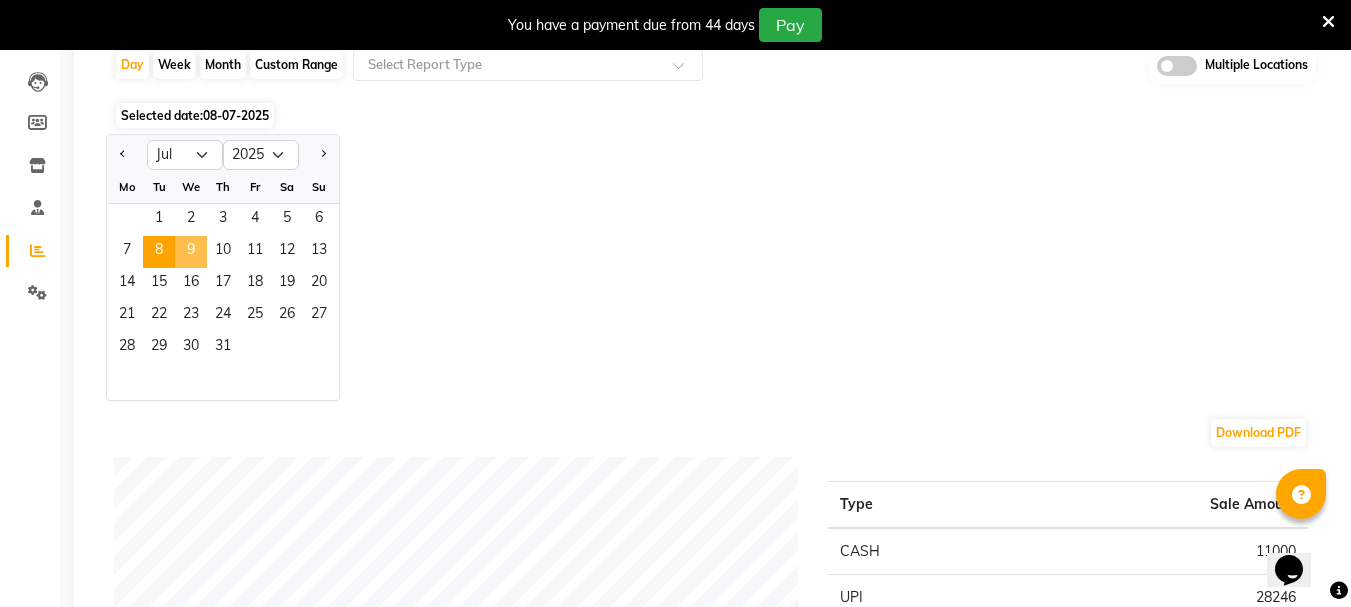 click on "9" 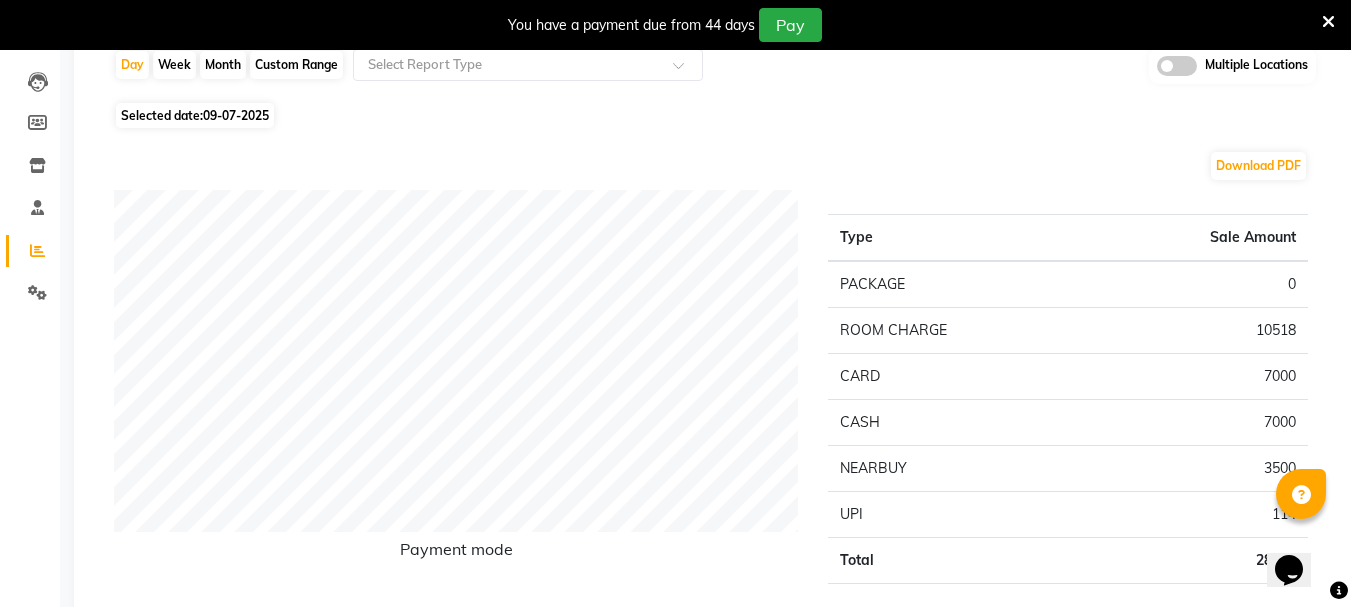 click on "09-07-2025" 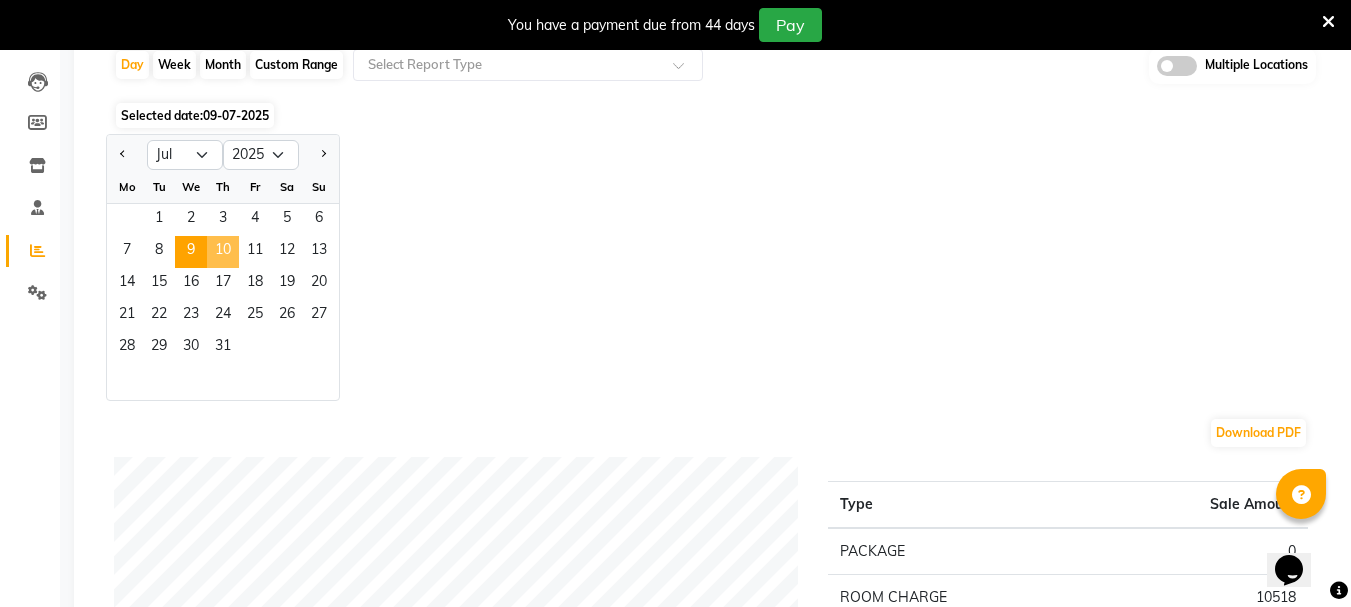 click on "10" 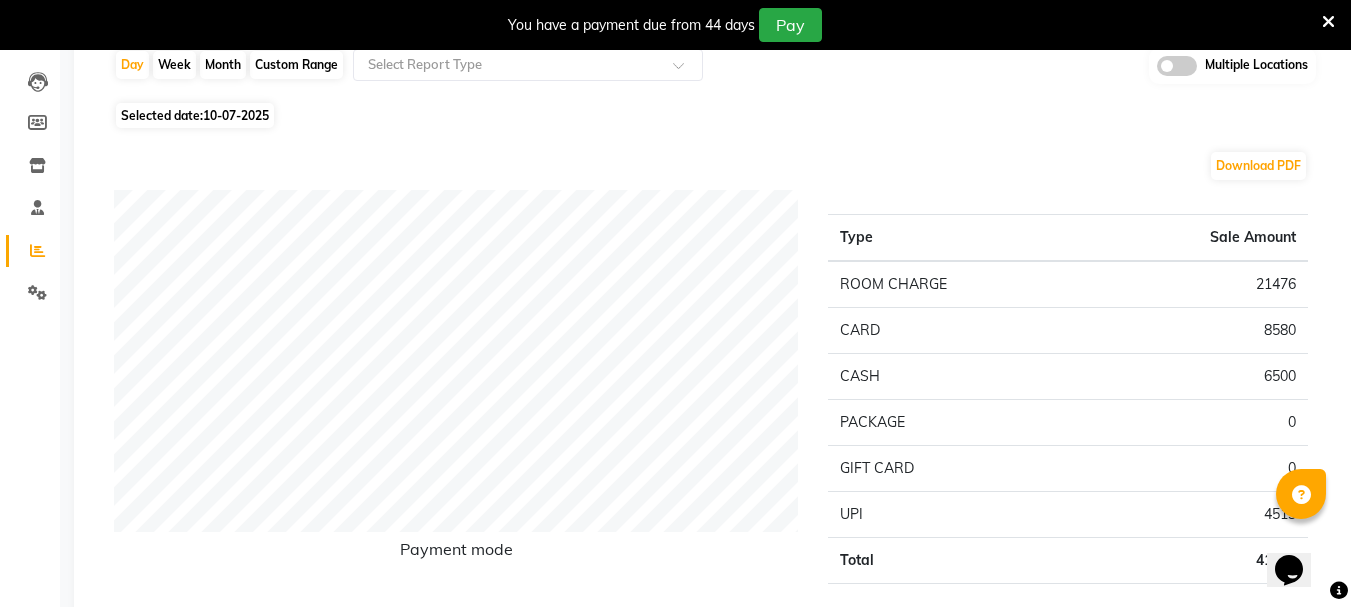click on "10-07-2025" 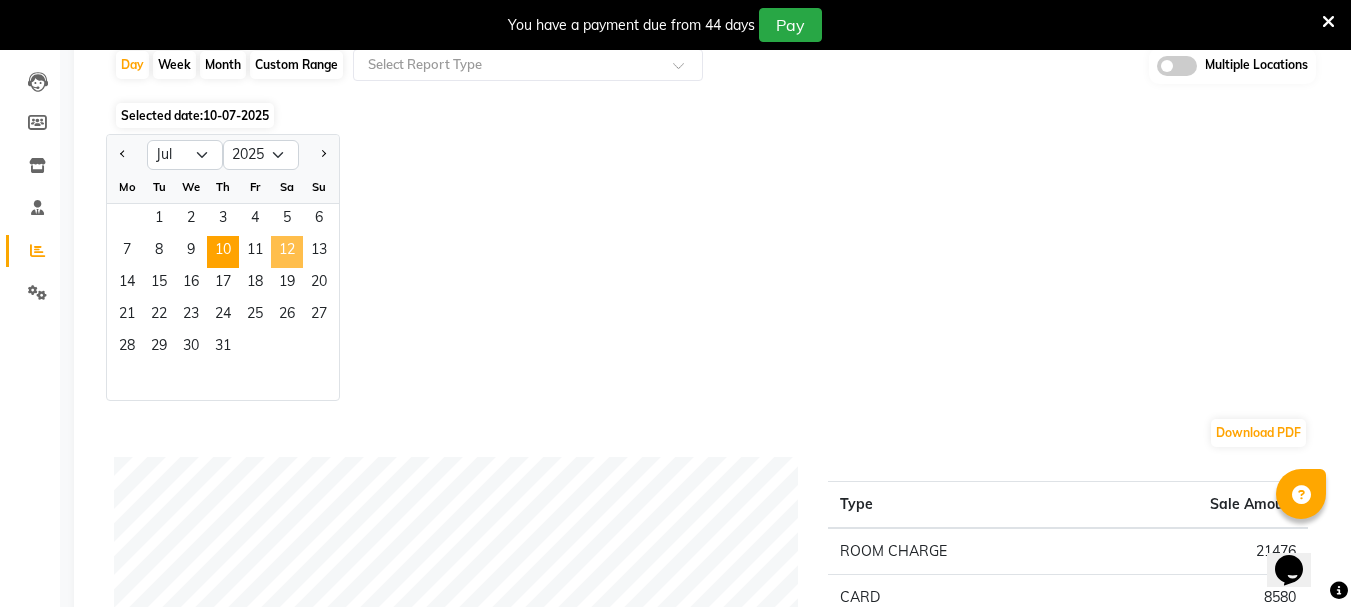 click on "12" 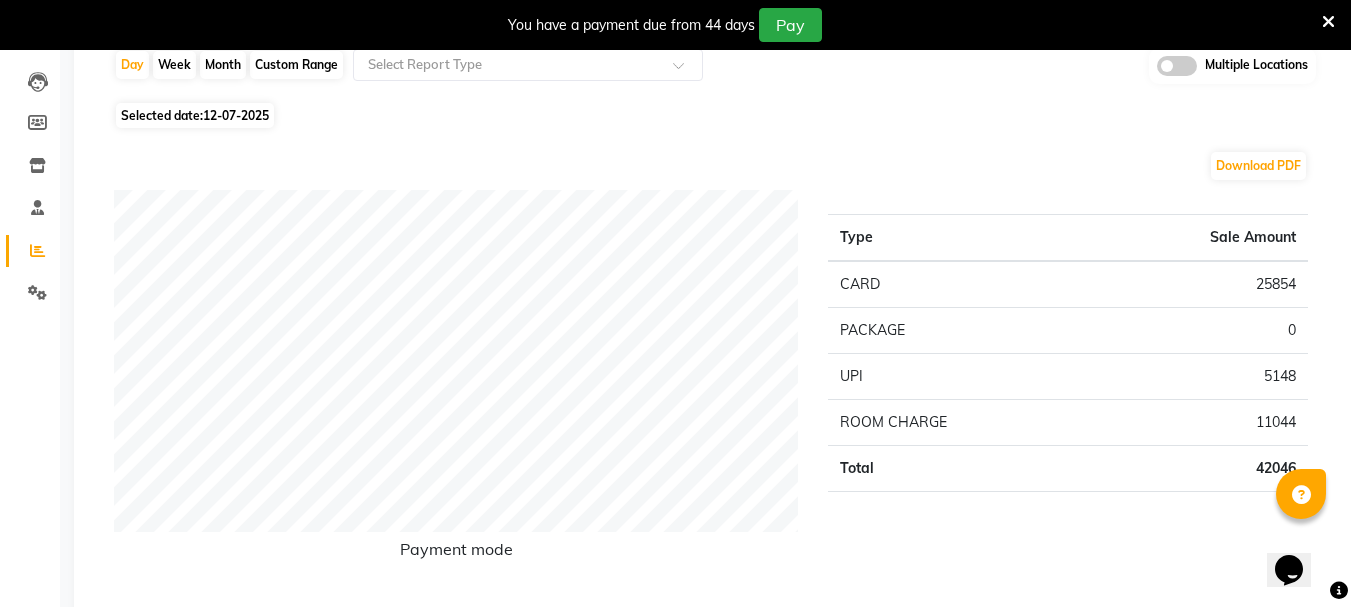 click on "Selected date:  12-07-2025" 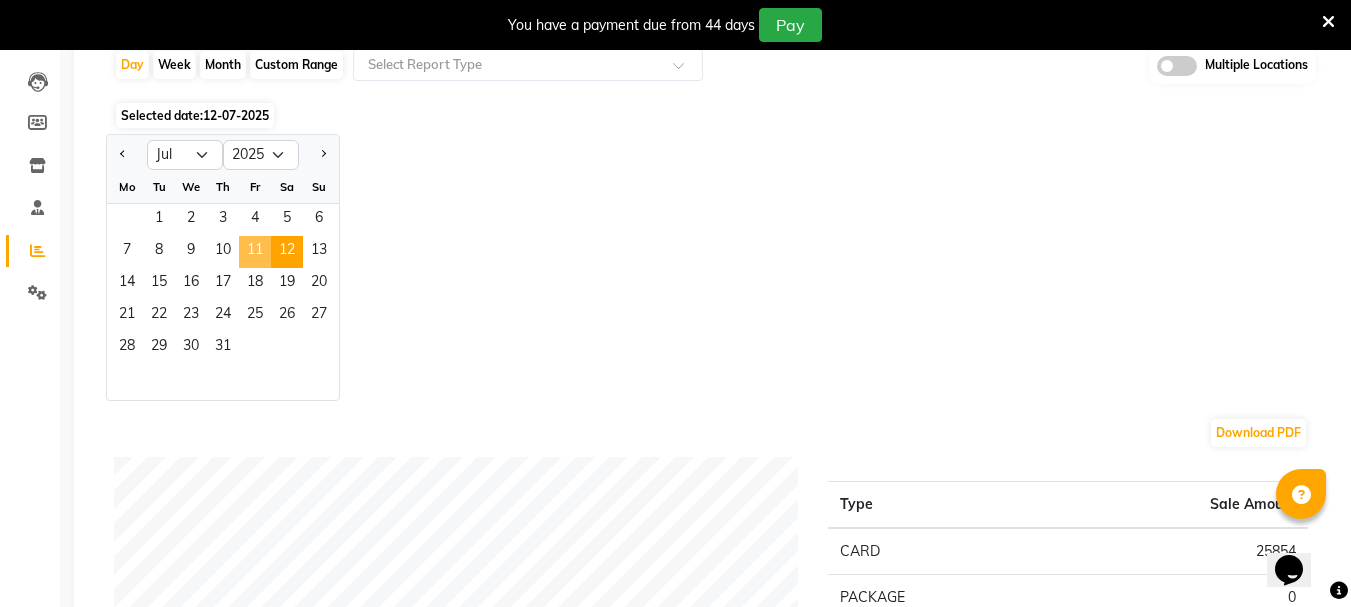 click on "11" 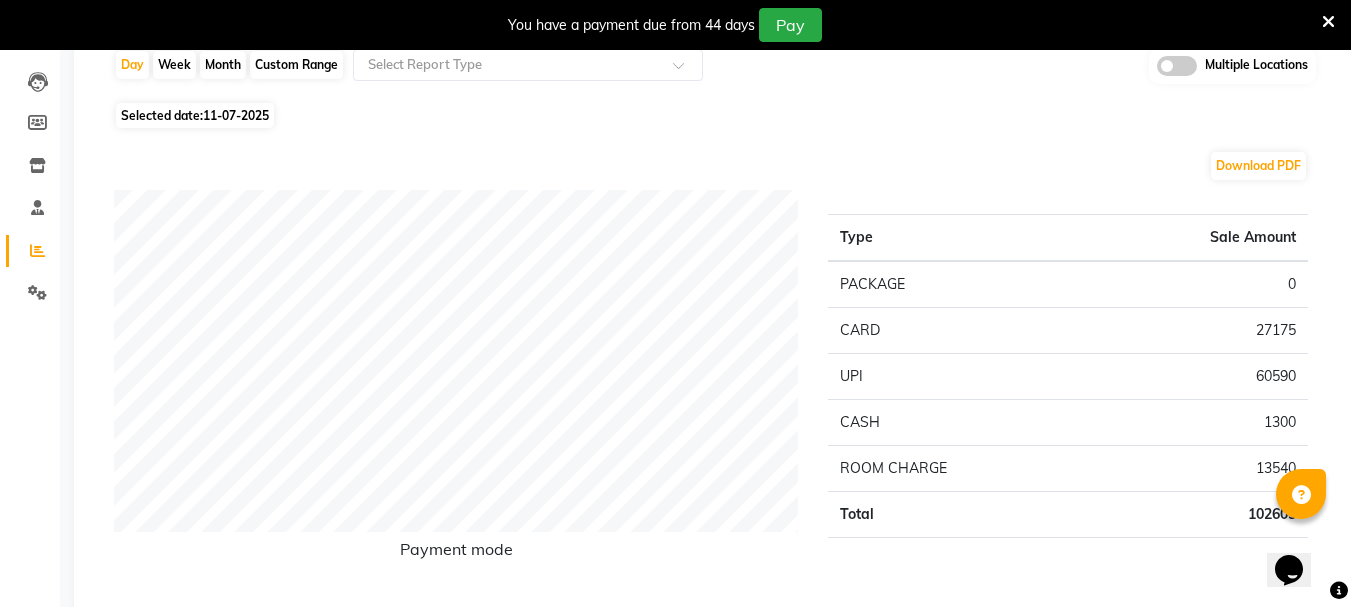 click on "11-07-2025" 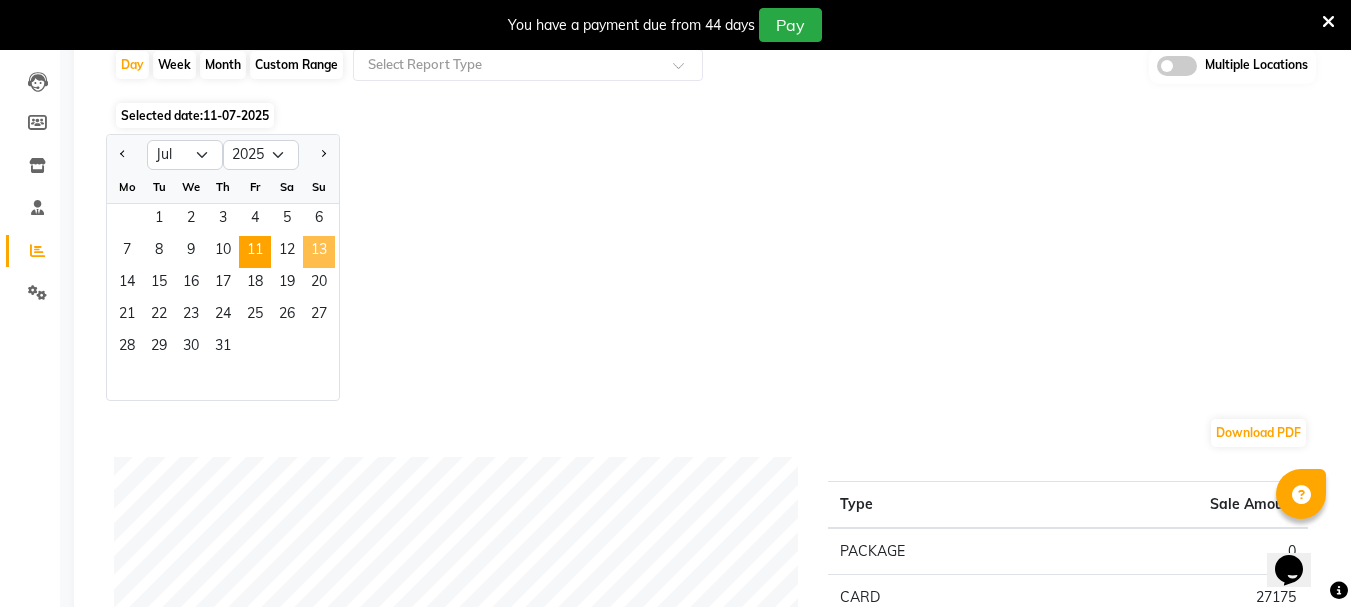 click on "13" 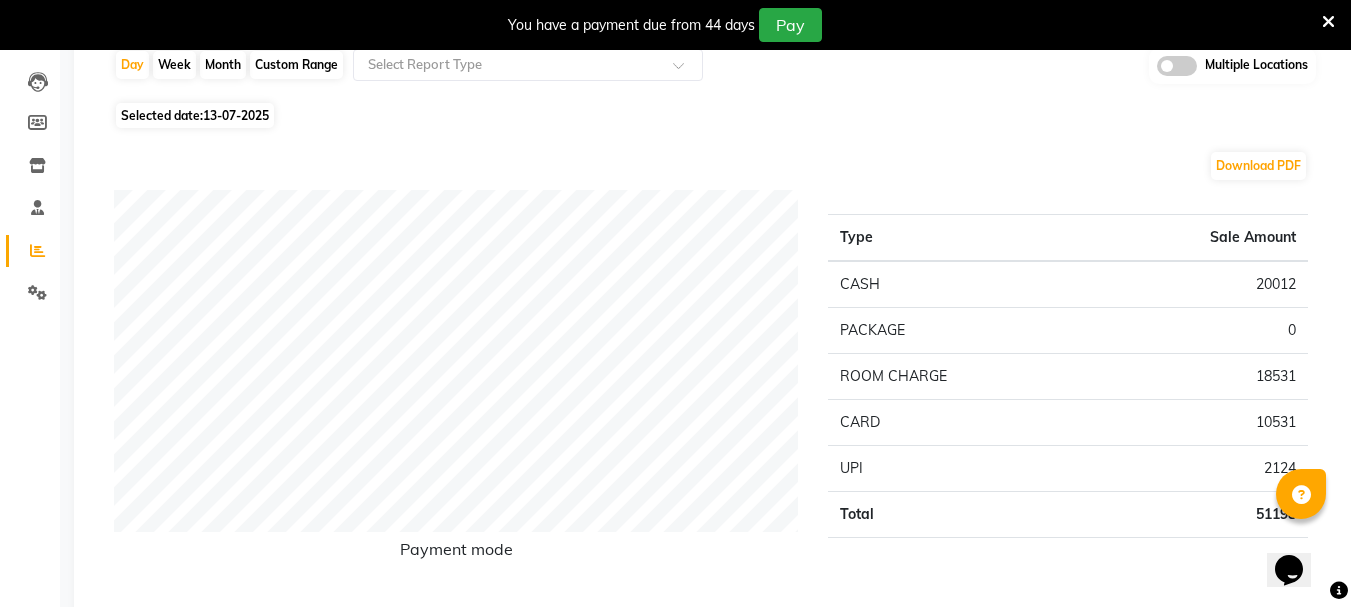 click on "13-07-2025" 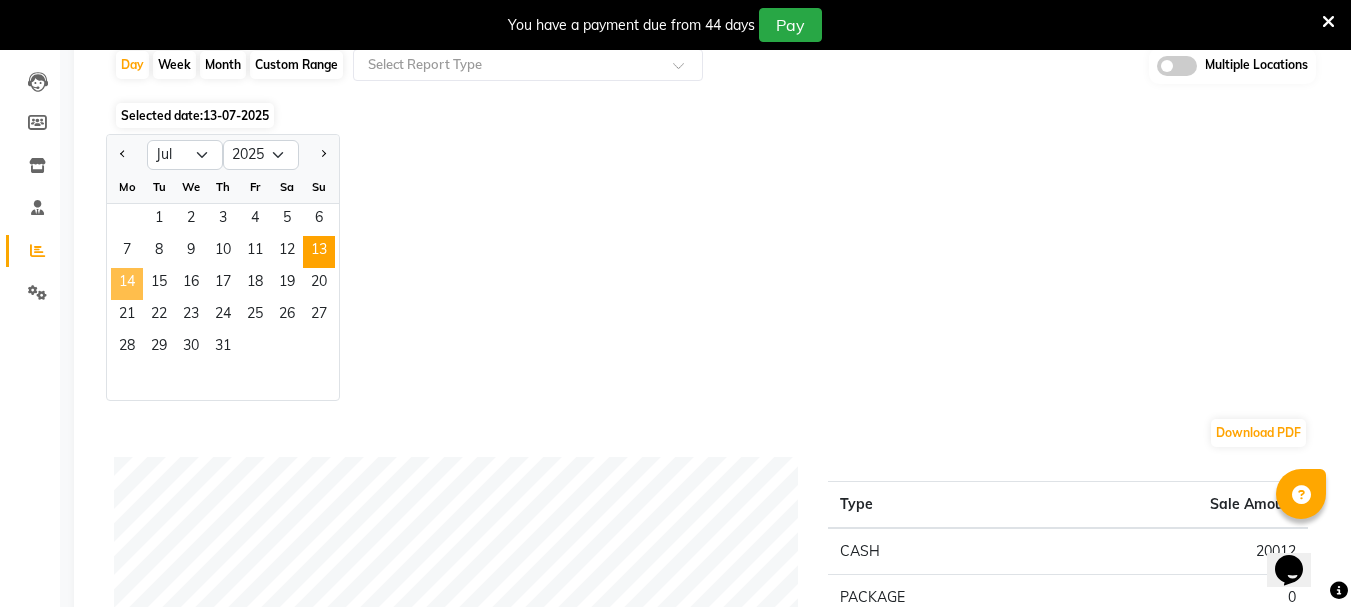 click on "14" 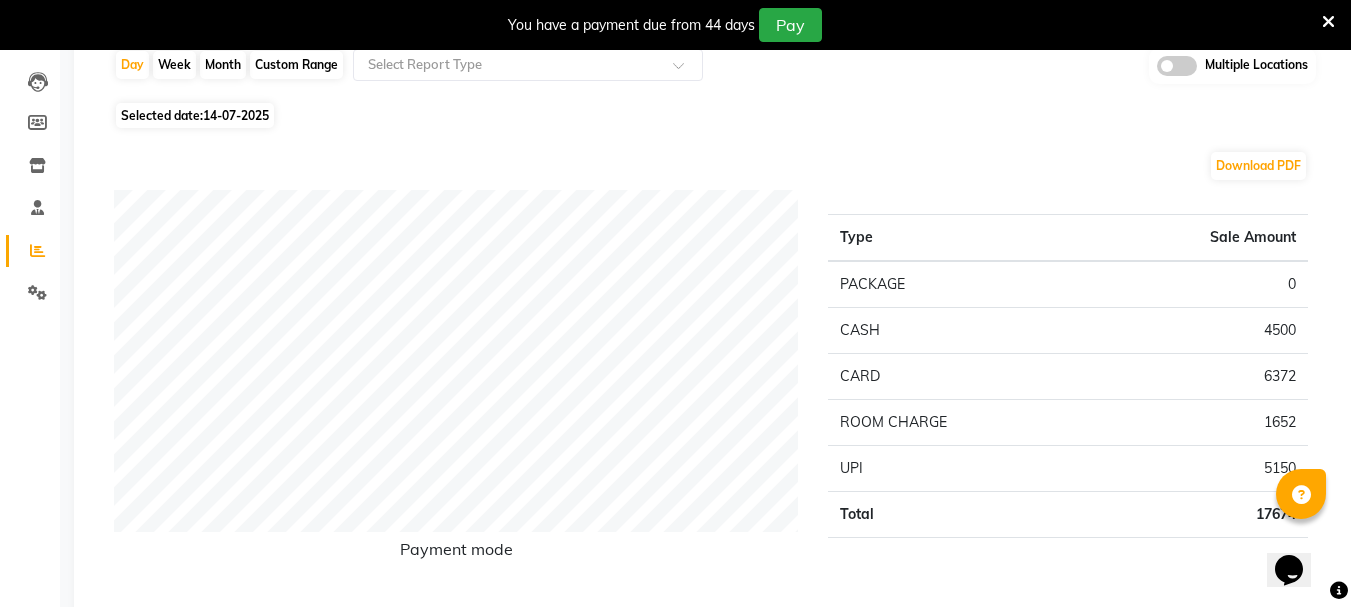 click on "14-07-2025" 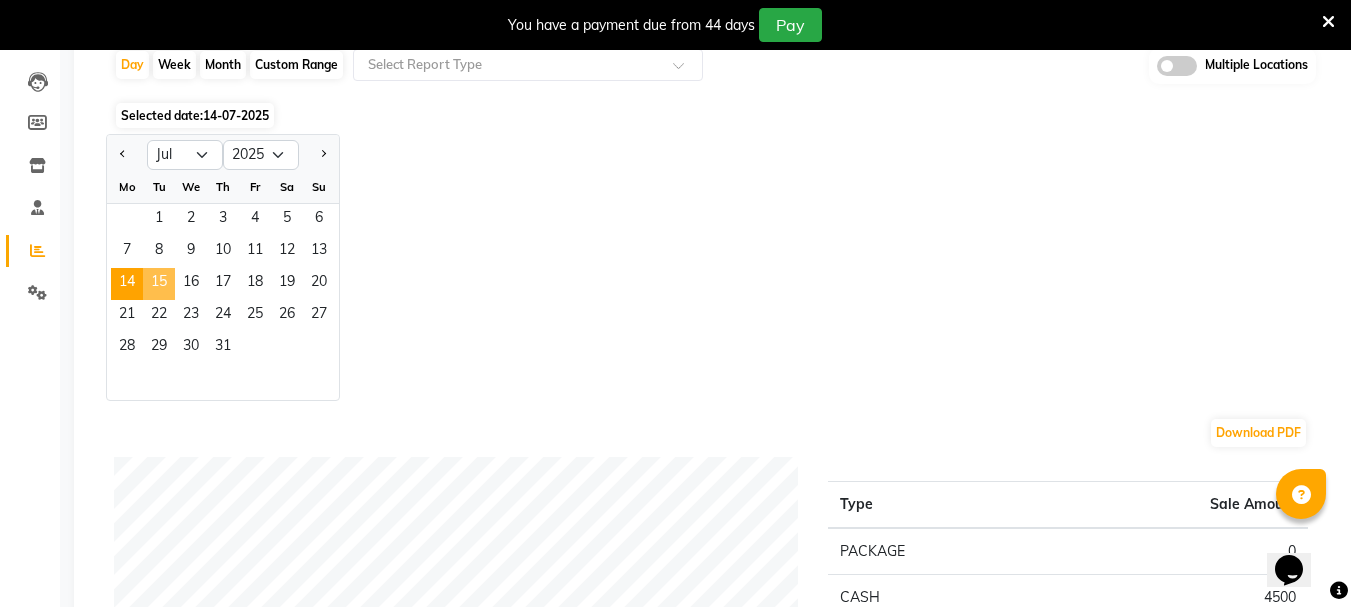 click on "15" 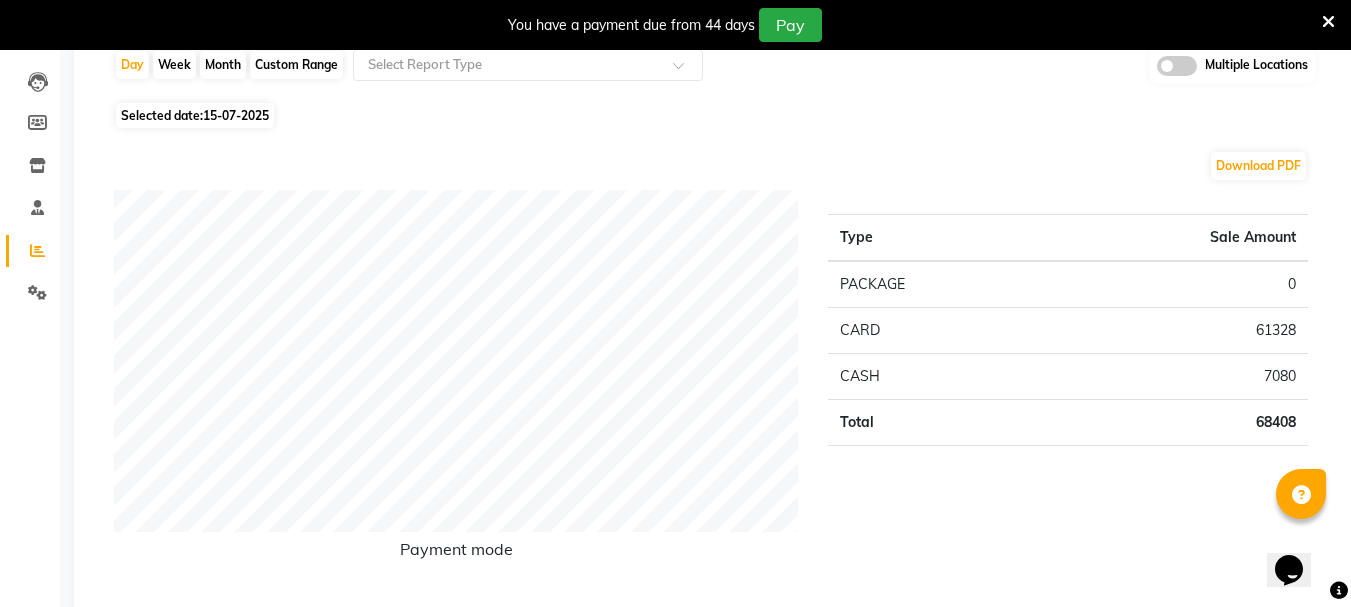 click on "15-07-2025" 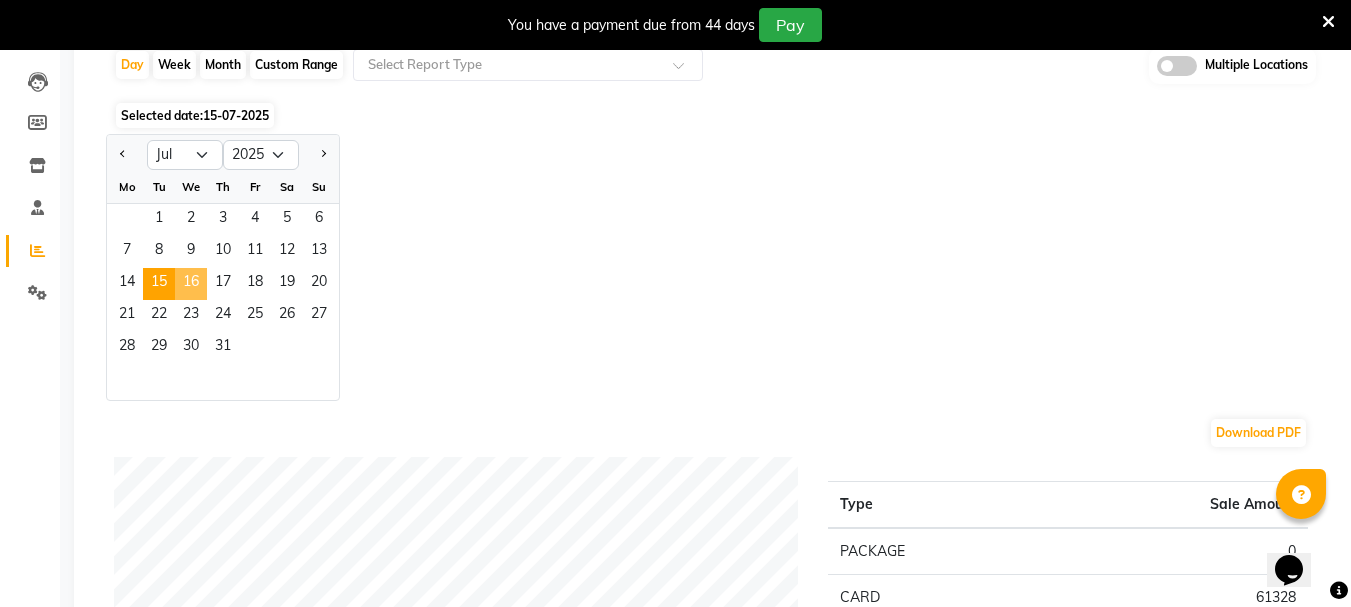 click on "16" 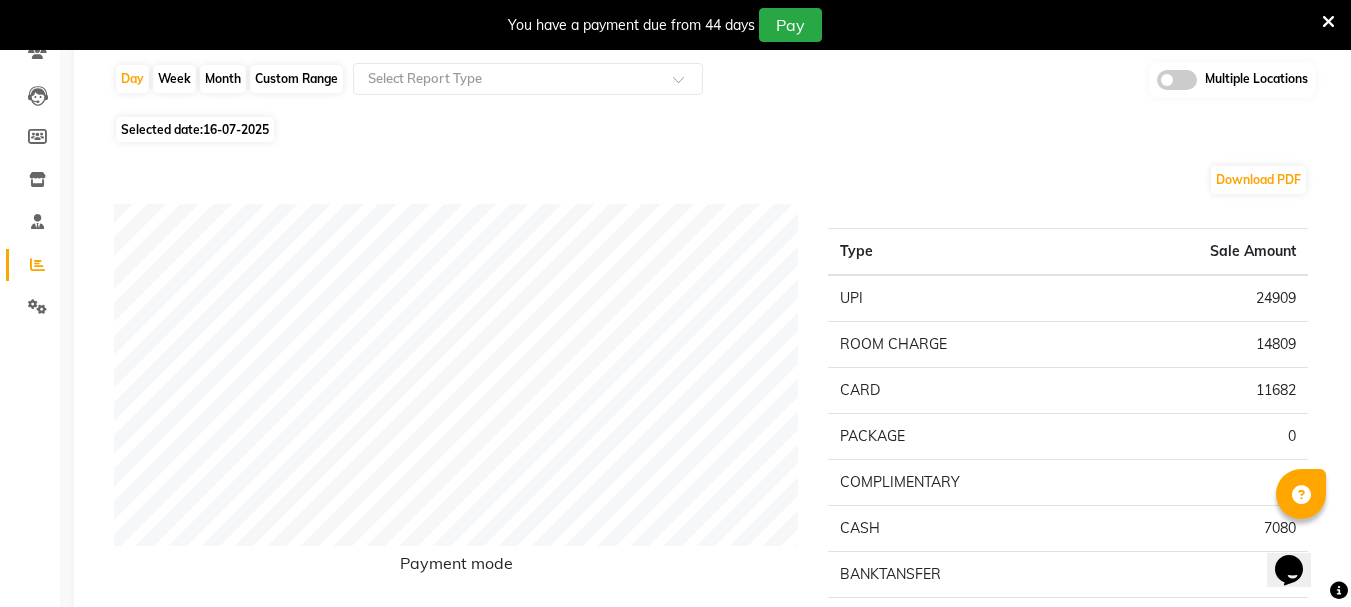 scroll, scrollTop: 100, scrollLeft: 0, axis: vertical 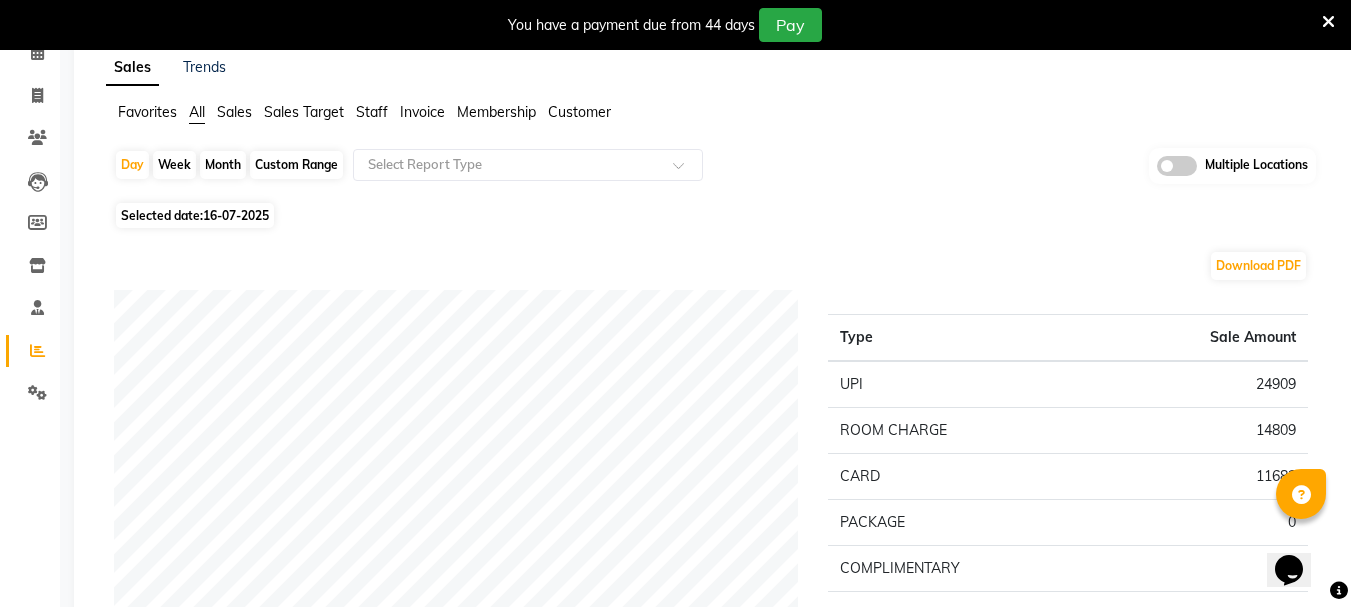 click on "Selected date:  16-07-2025" 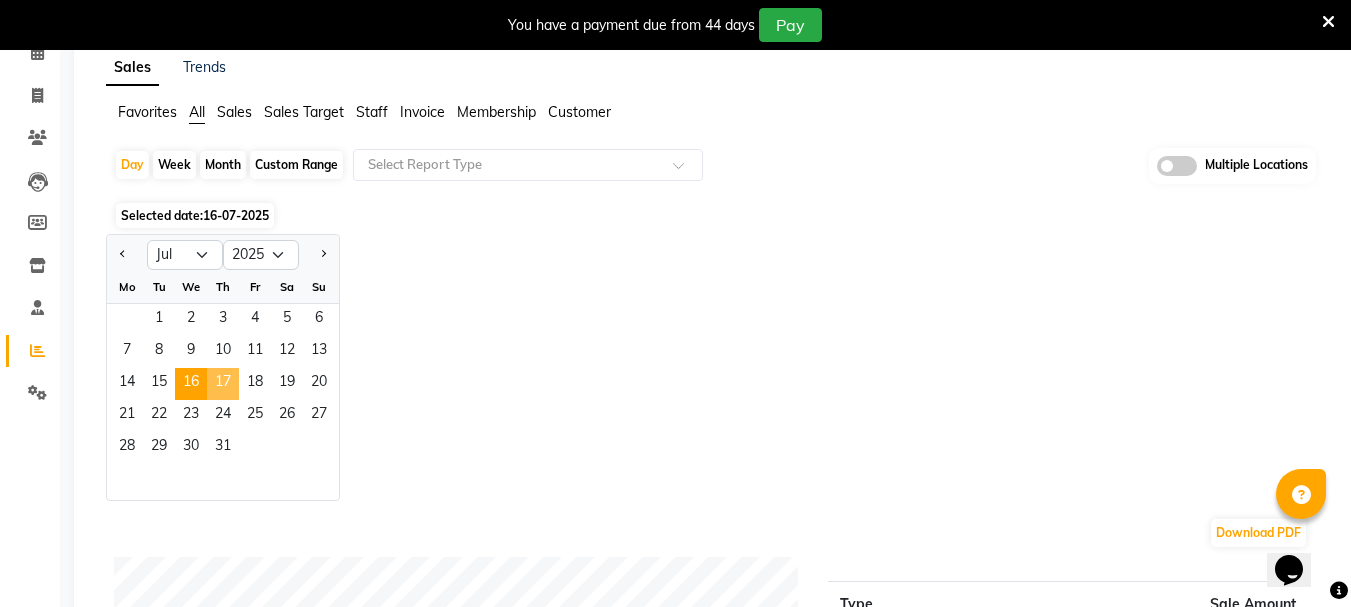 click on "17" 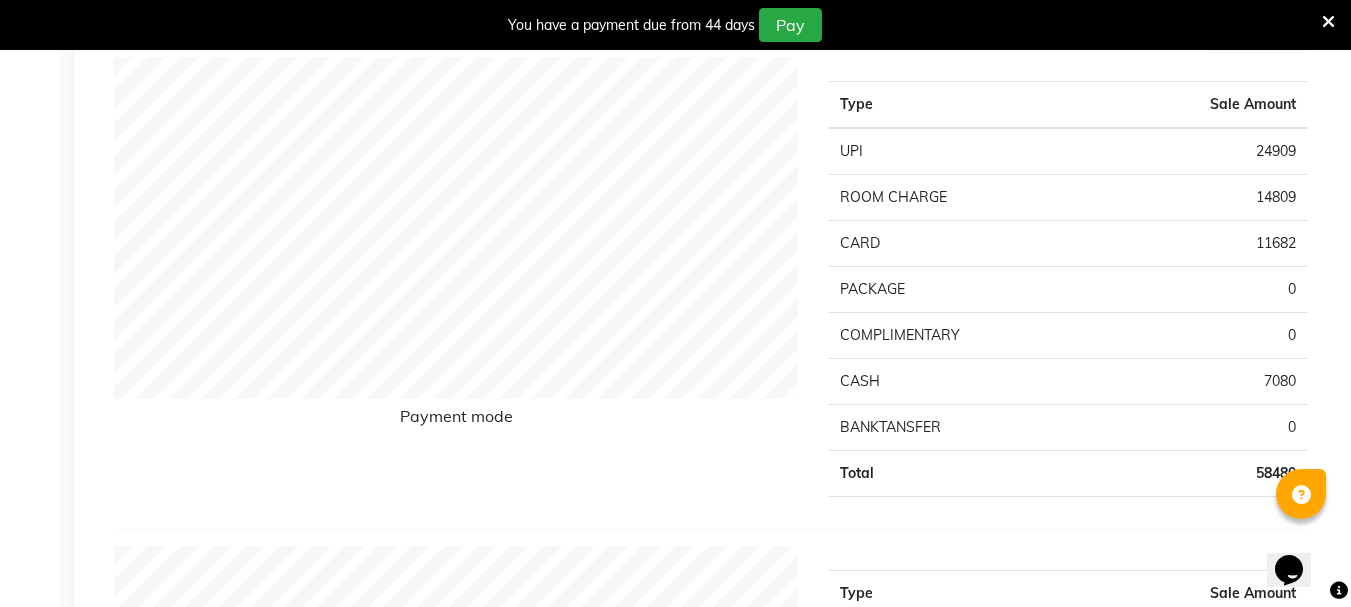 scroll, scrollTop: 300, scrollLeft: 0, axis: vertical 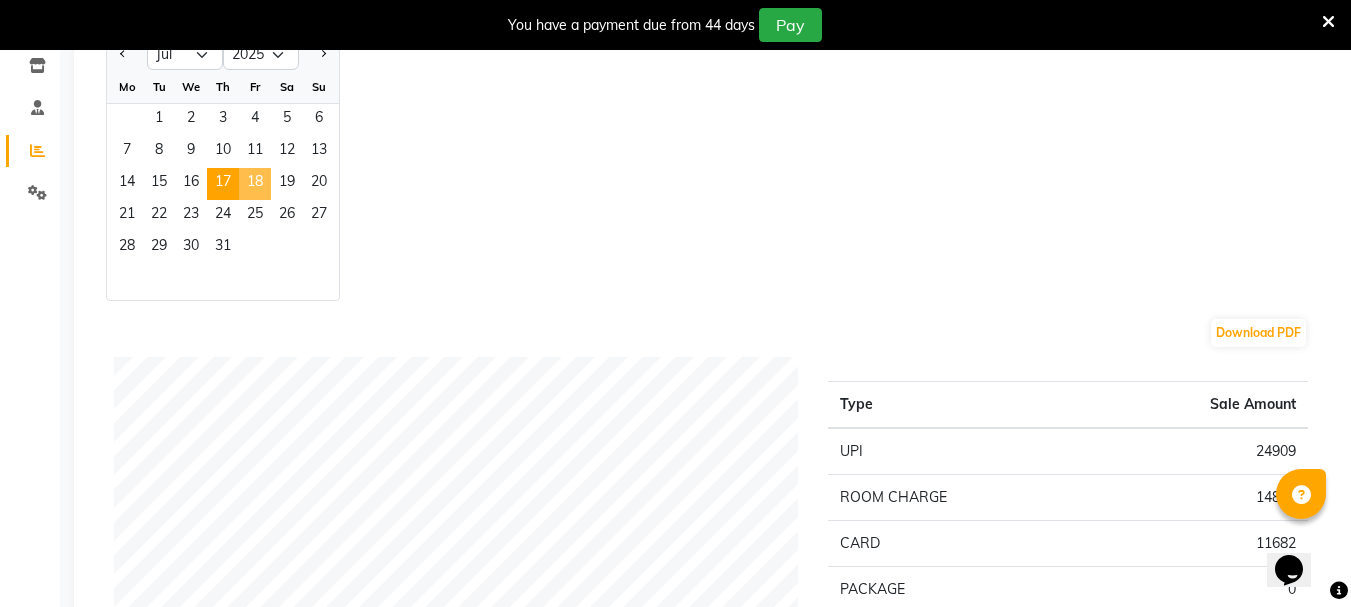 click on "18" 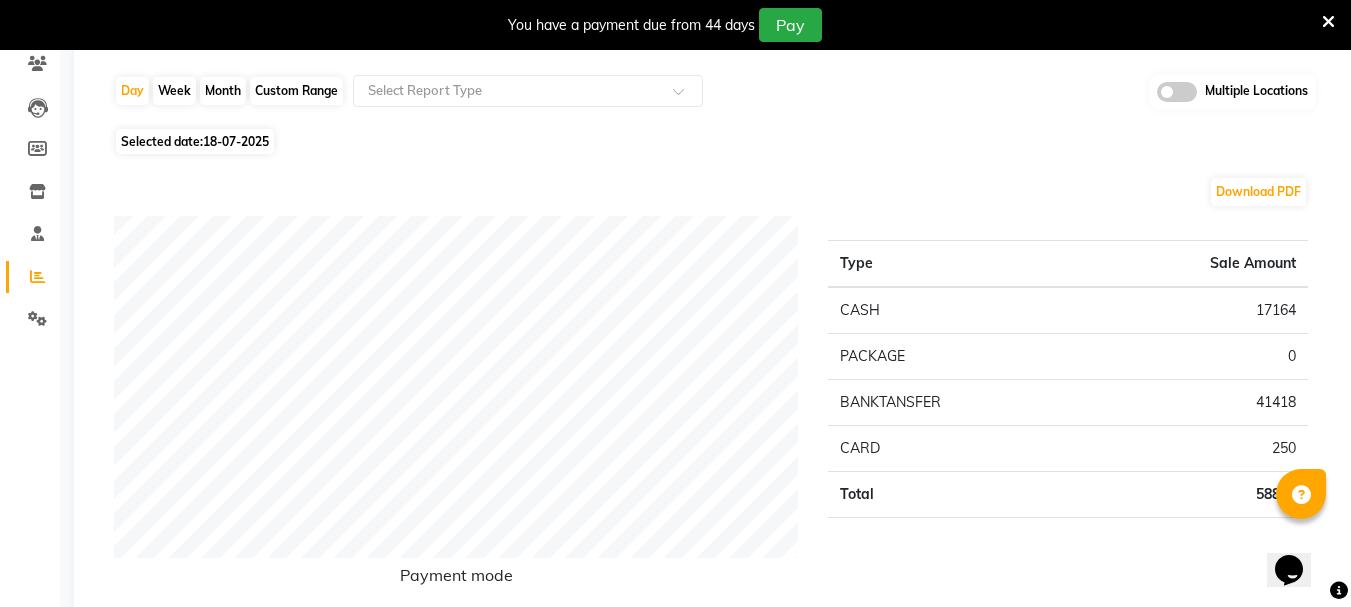 scroll, scrollTop: 0, scrollLeft: 0, axis: both 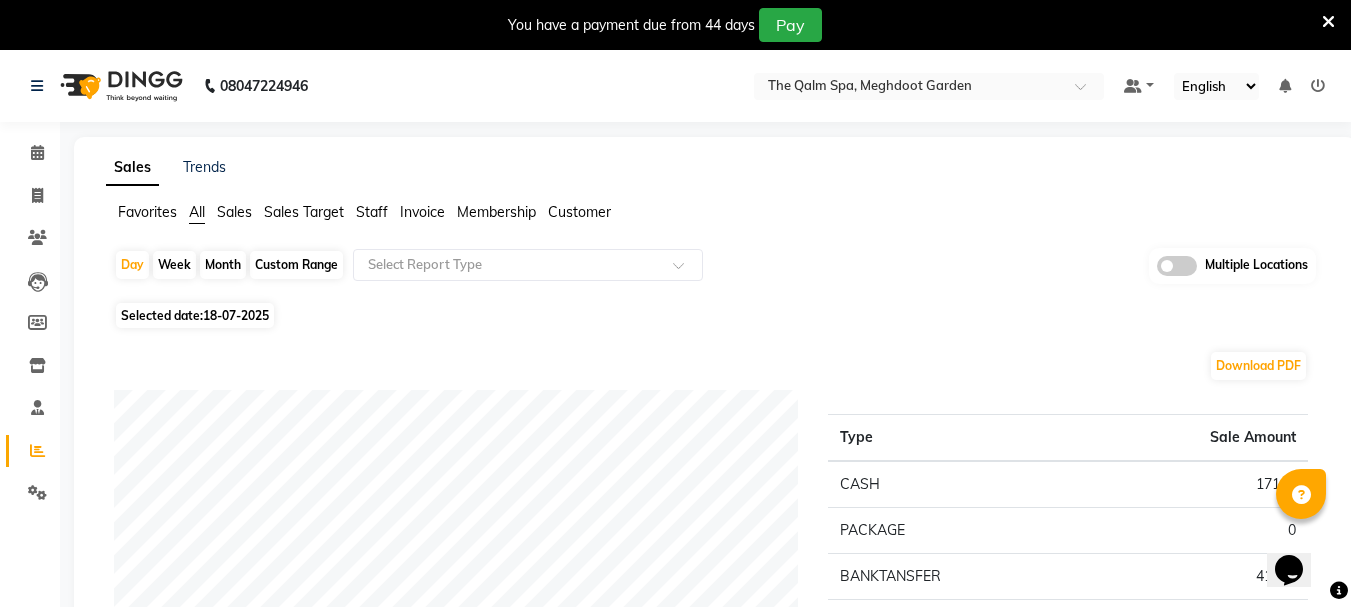 click on "18-07-2025" 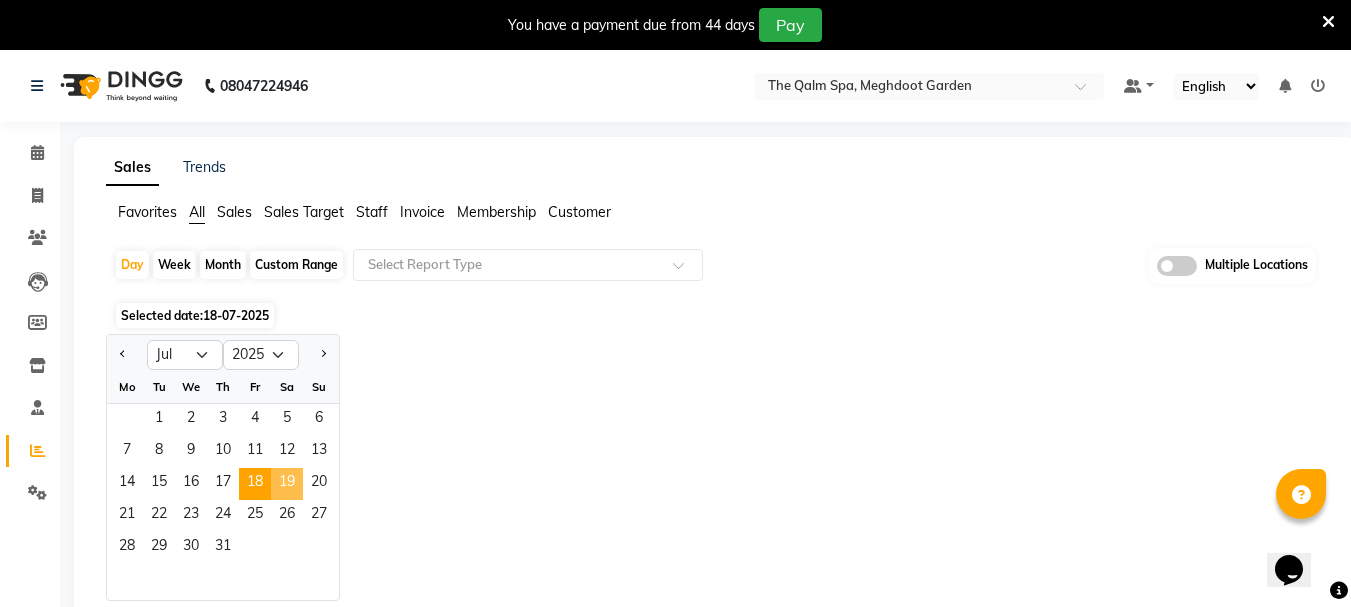 click on "19" 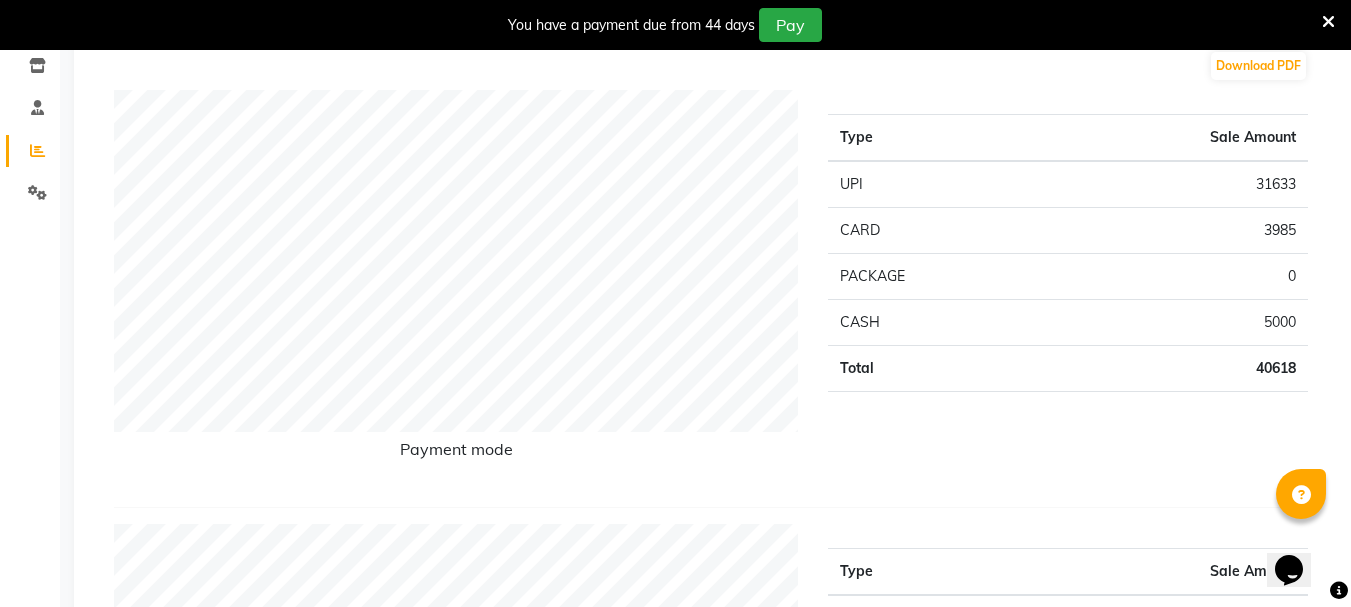 scroll, scrollTop: 0, scrollLeft: 0, axis: both 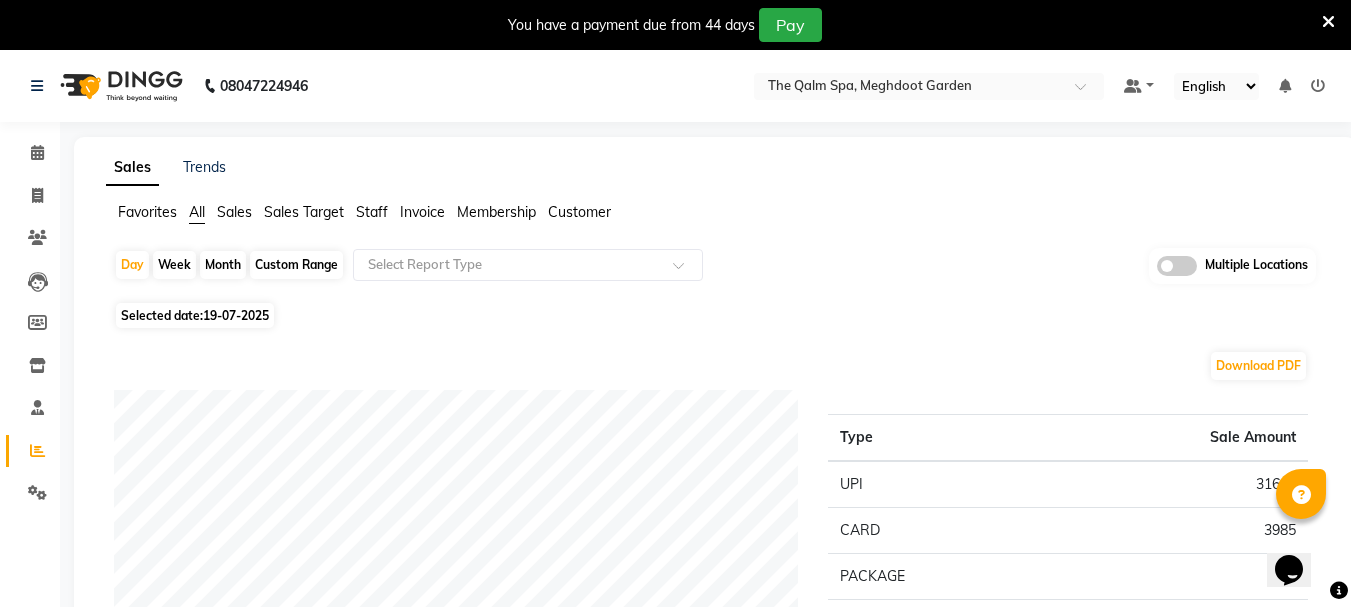 click on "Selected date:  19-07-2025" 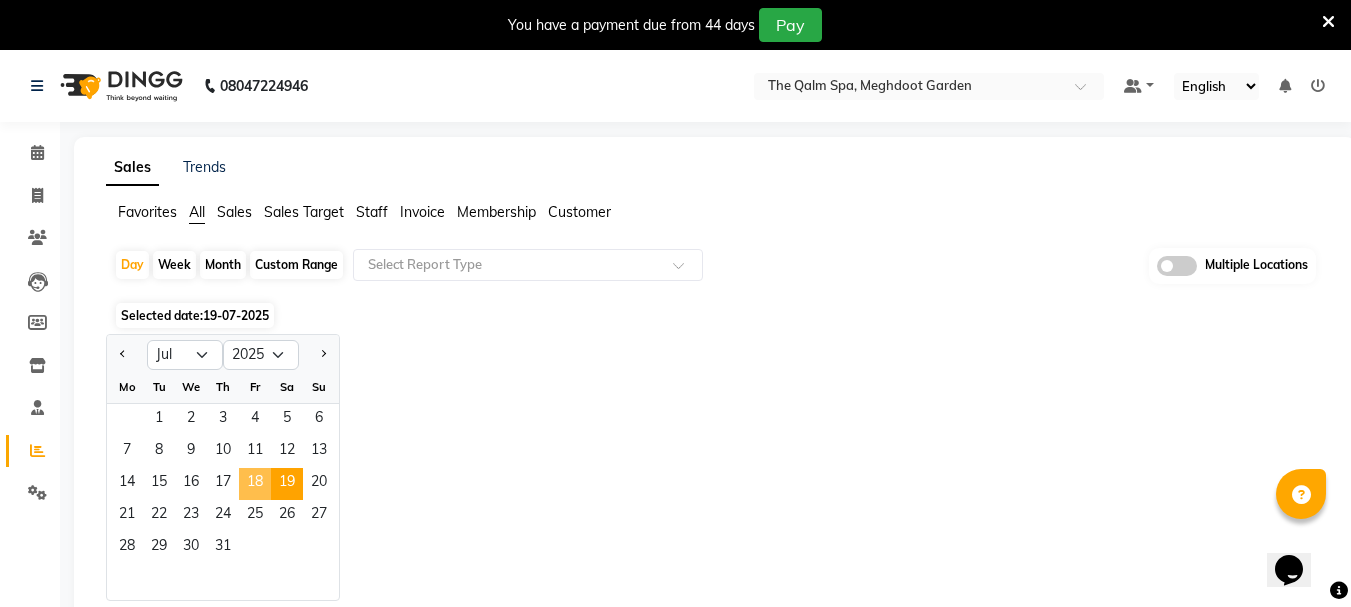 click on "18" 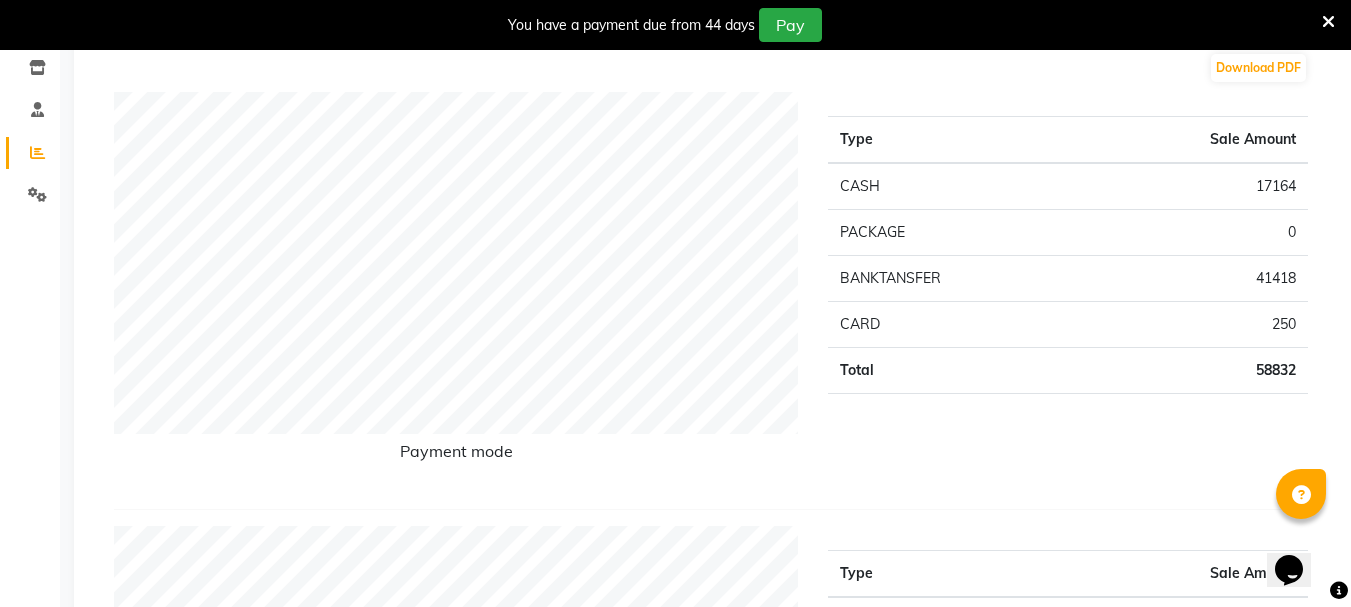 scroll, scrollTop: 300, scrollLeft: 0, axis: vertical 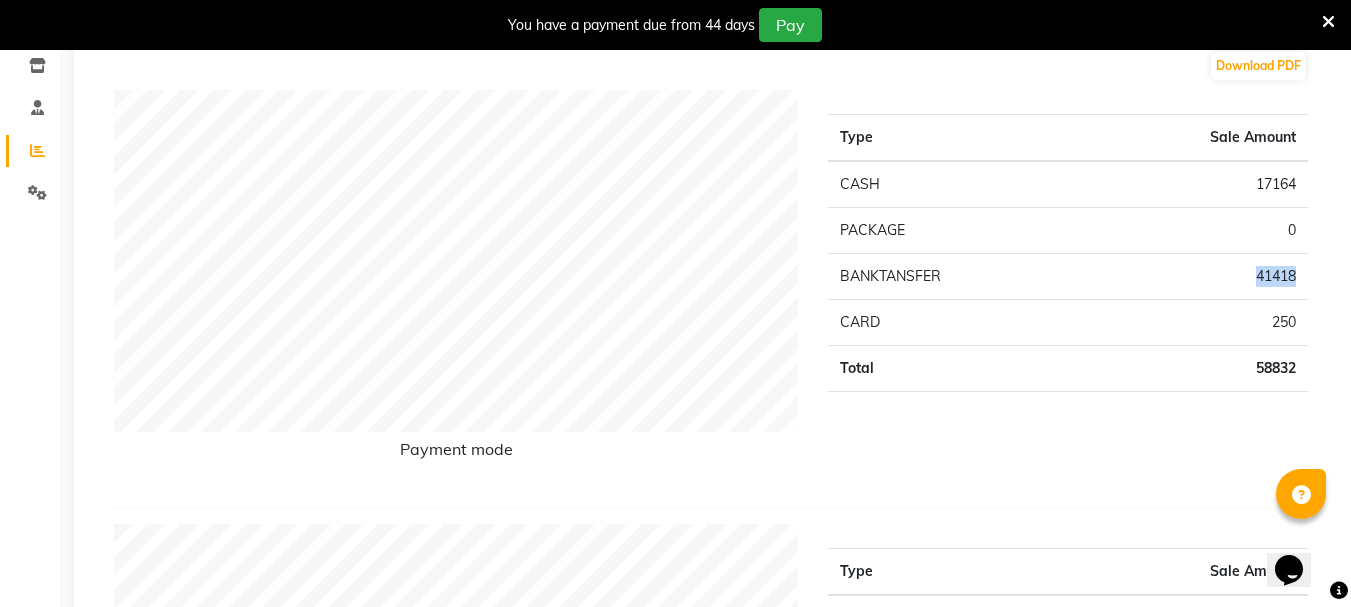 drag, startPoint x: 1250, startPoint y: 281, endPoint x: 1308, endPoint y: 264, distance: 60.440052 